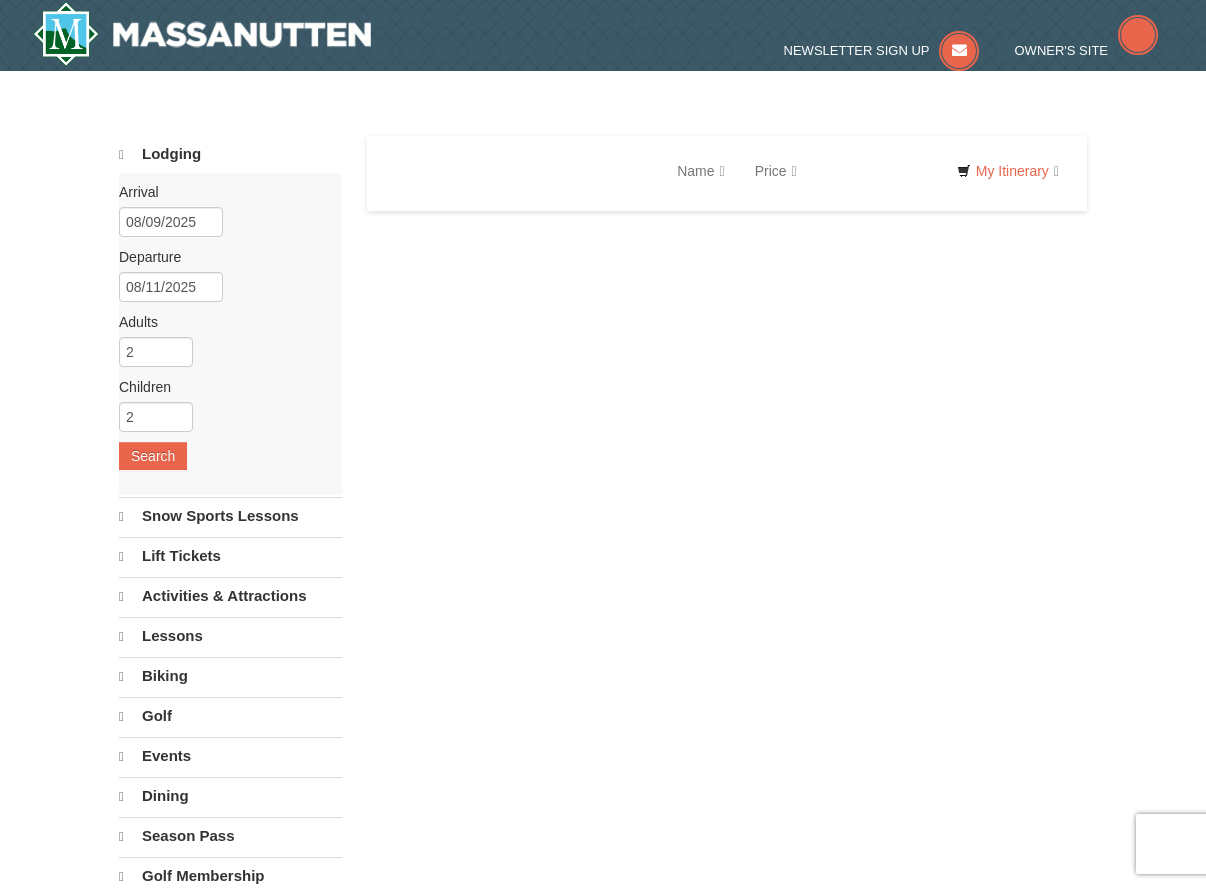 scroll, scrollTop: 0, scrollLeft: 0, axis: both 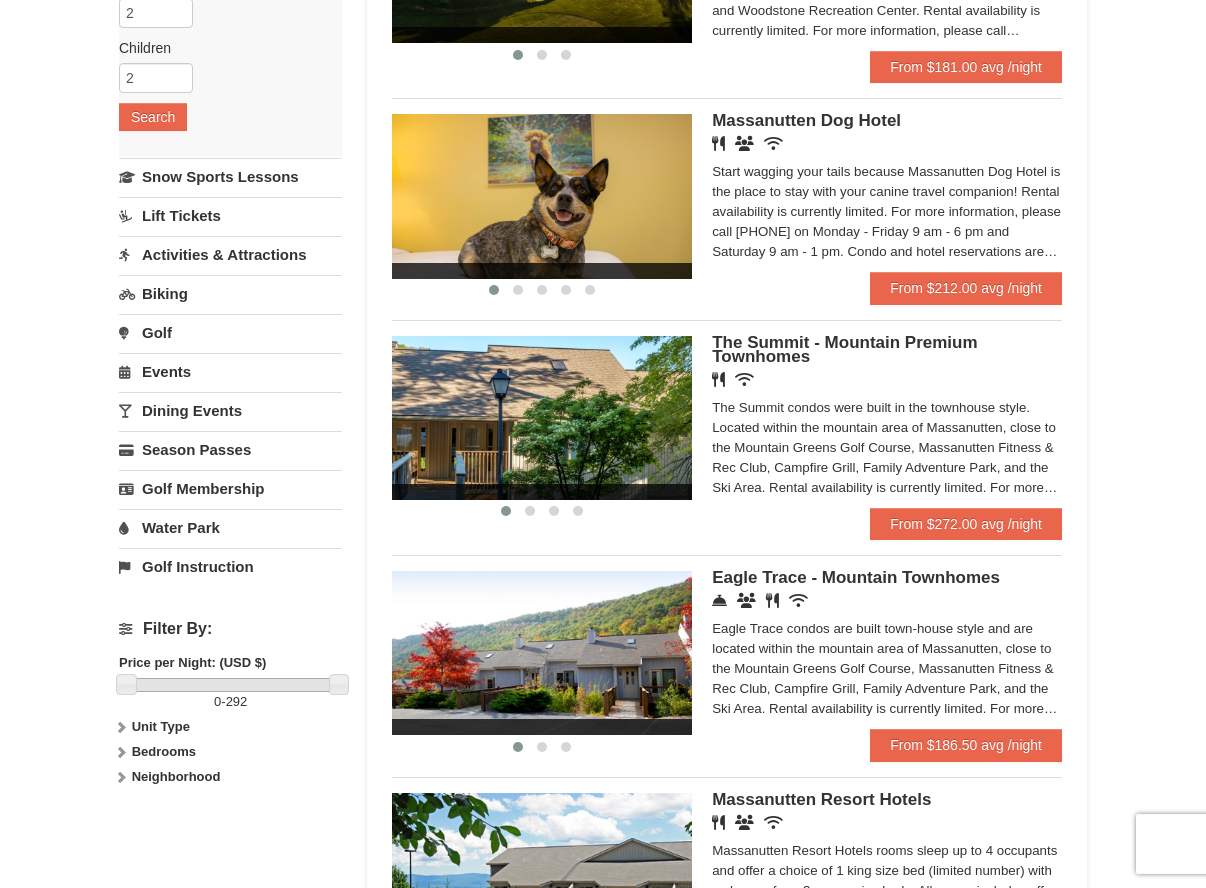 click on "Water Park" at bounding box center (230, 527) 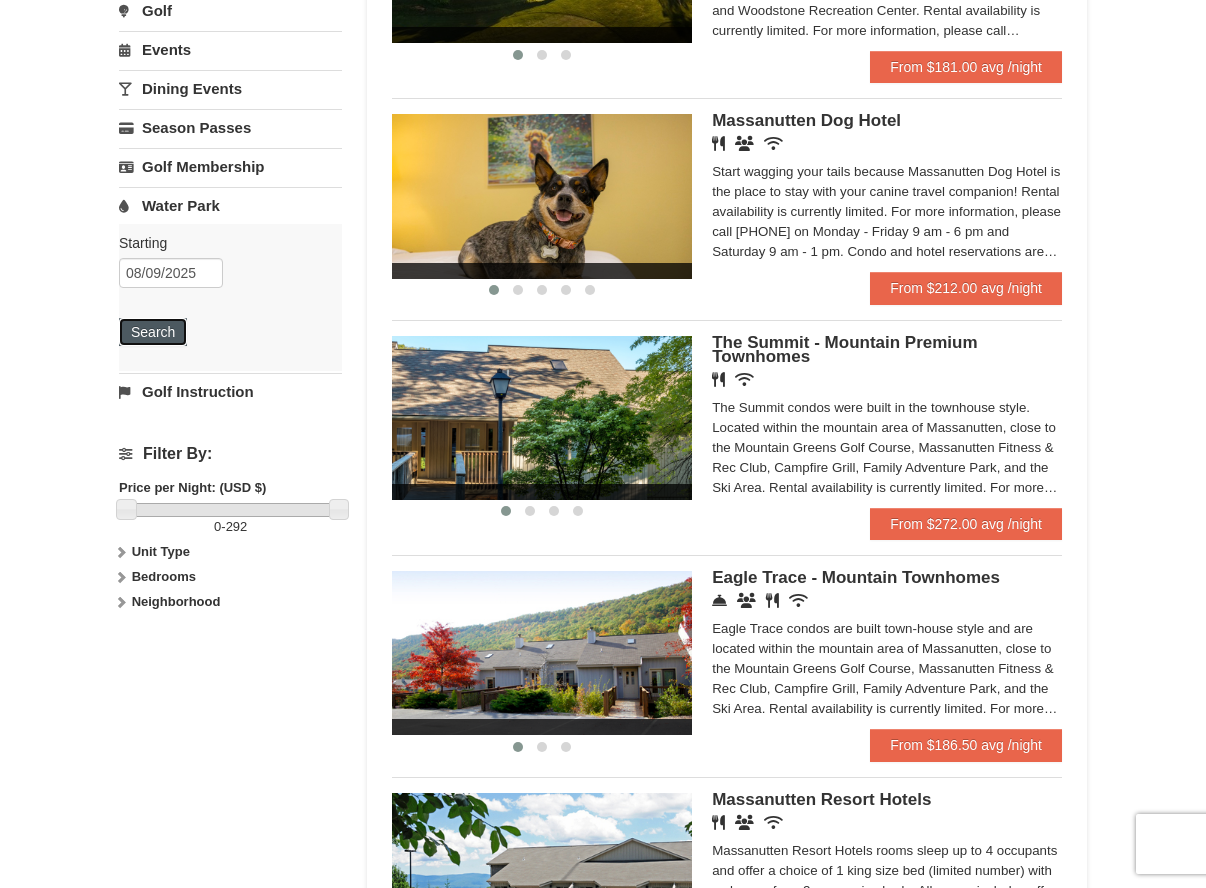 click on "Search" at bounding box center (153, 332) 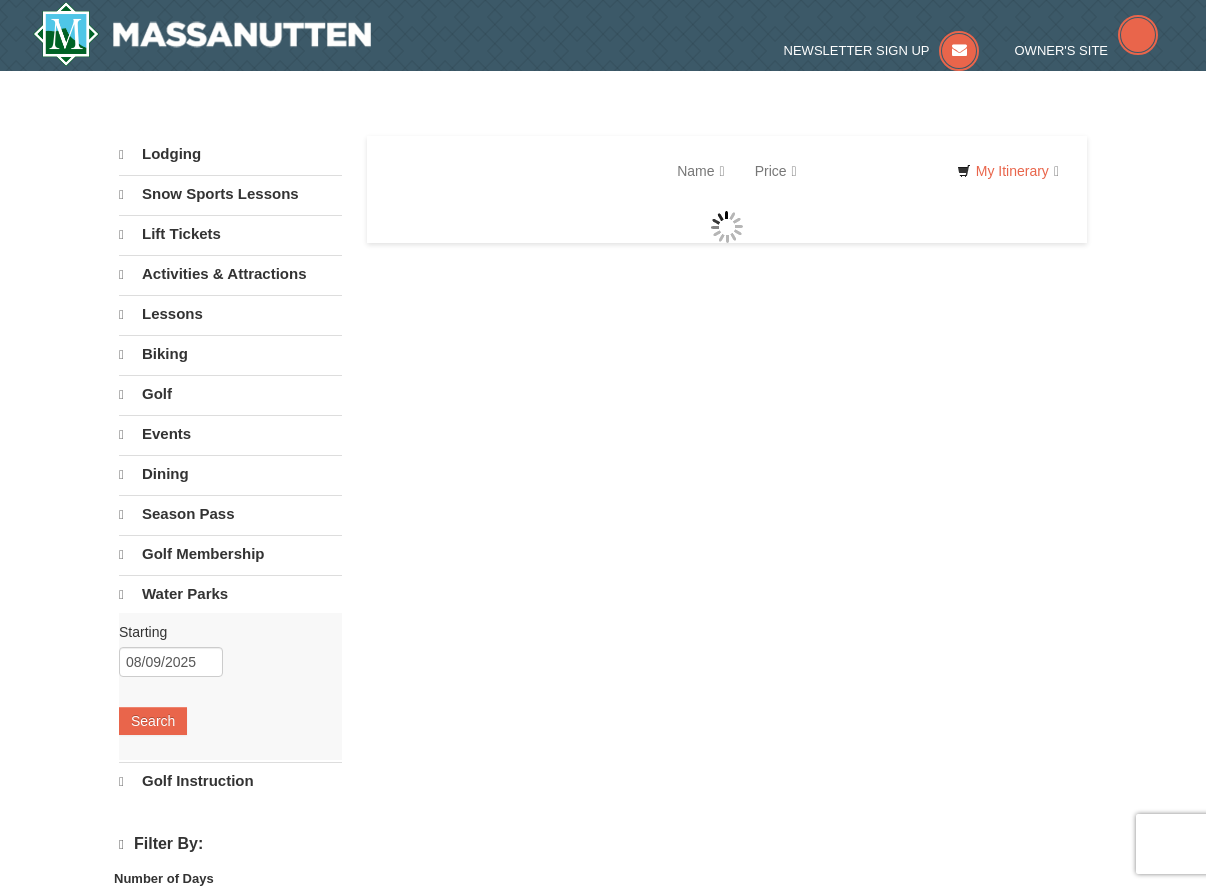 scroll, scrollTop: 0, scrollLeft: 0, axis: both 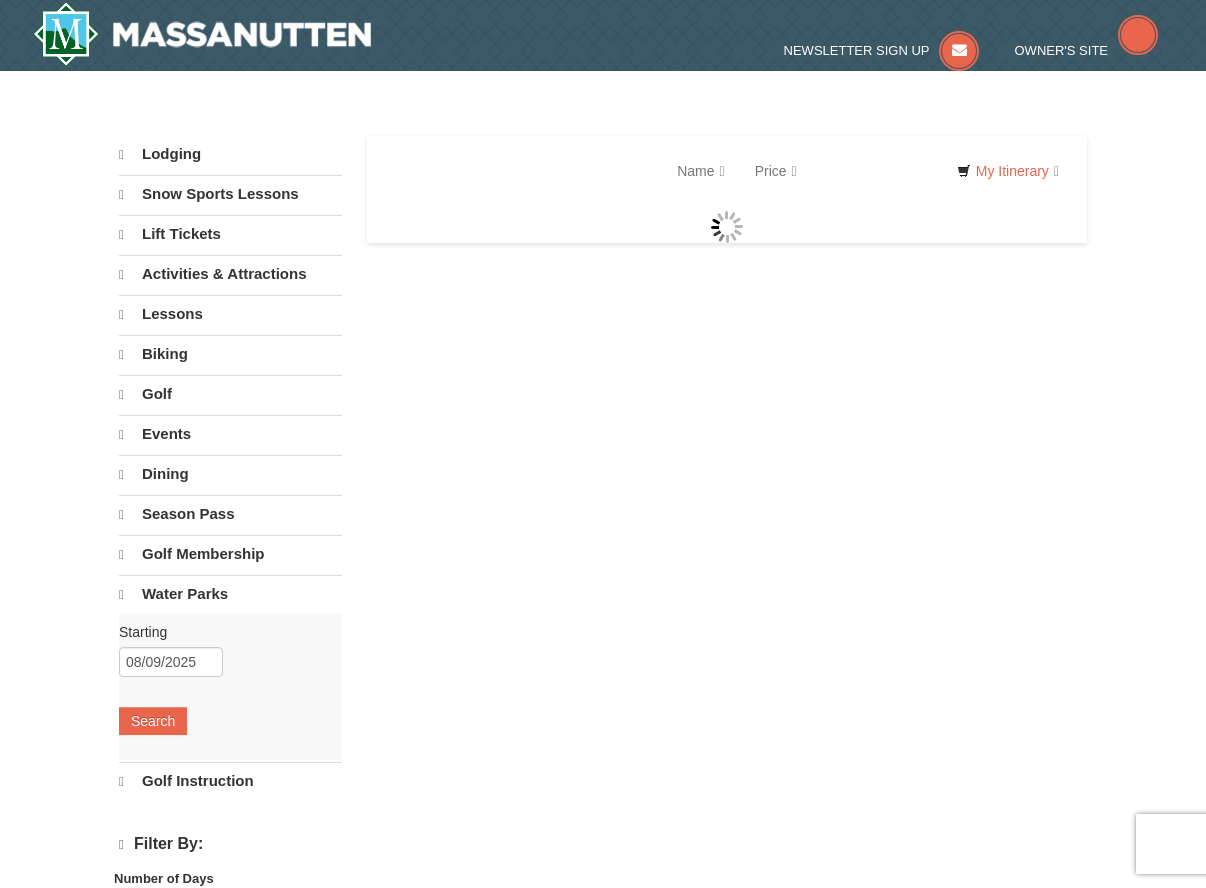 select on "8" 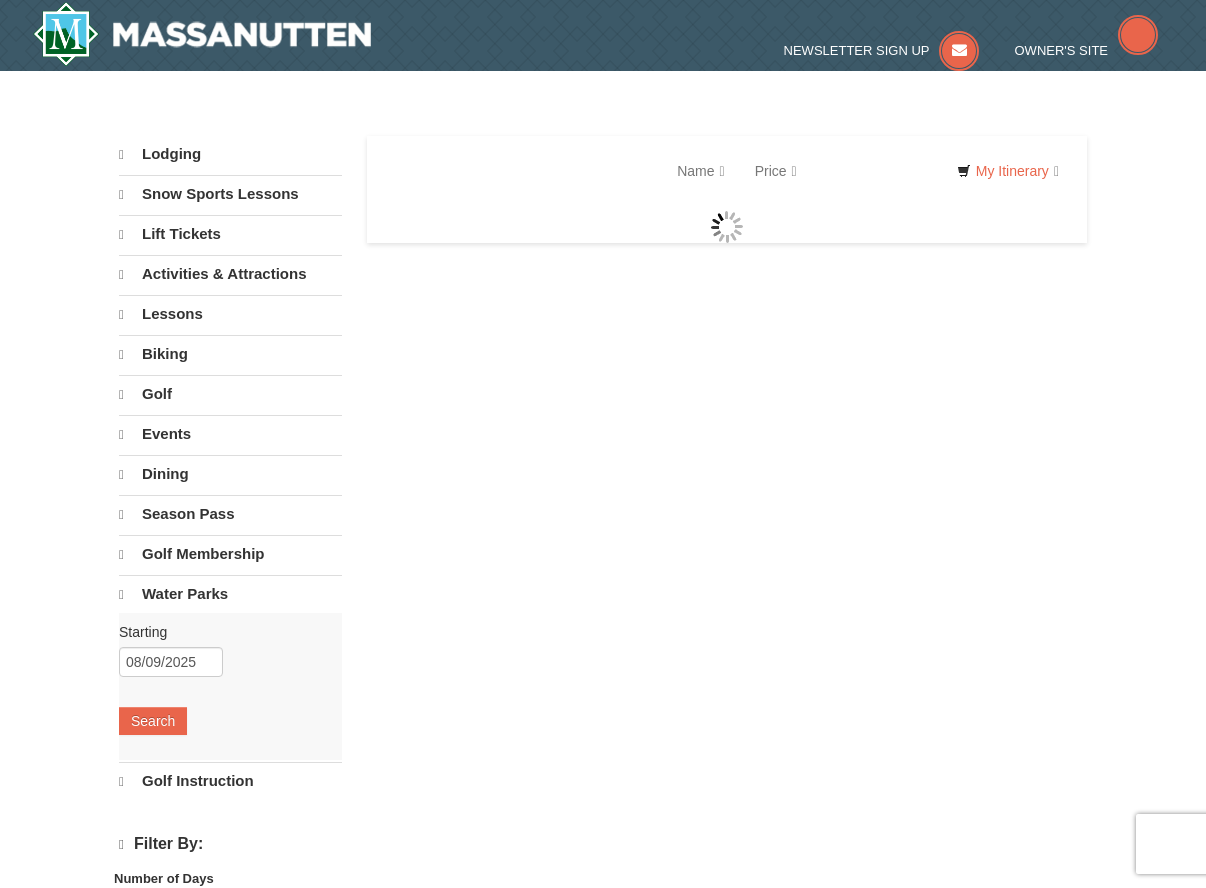 select on "8" 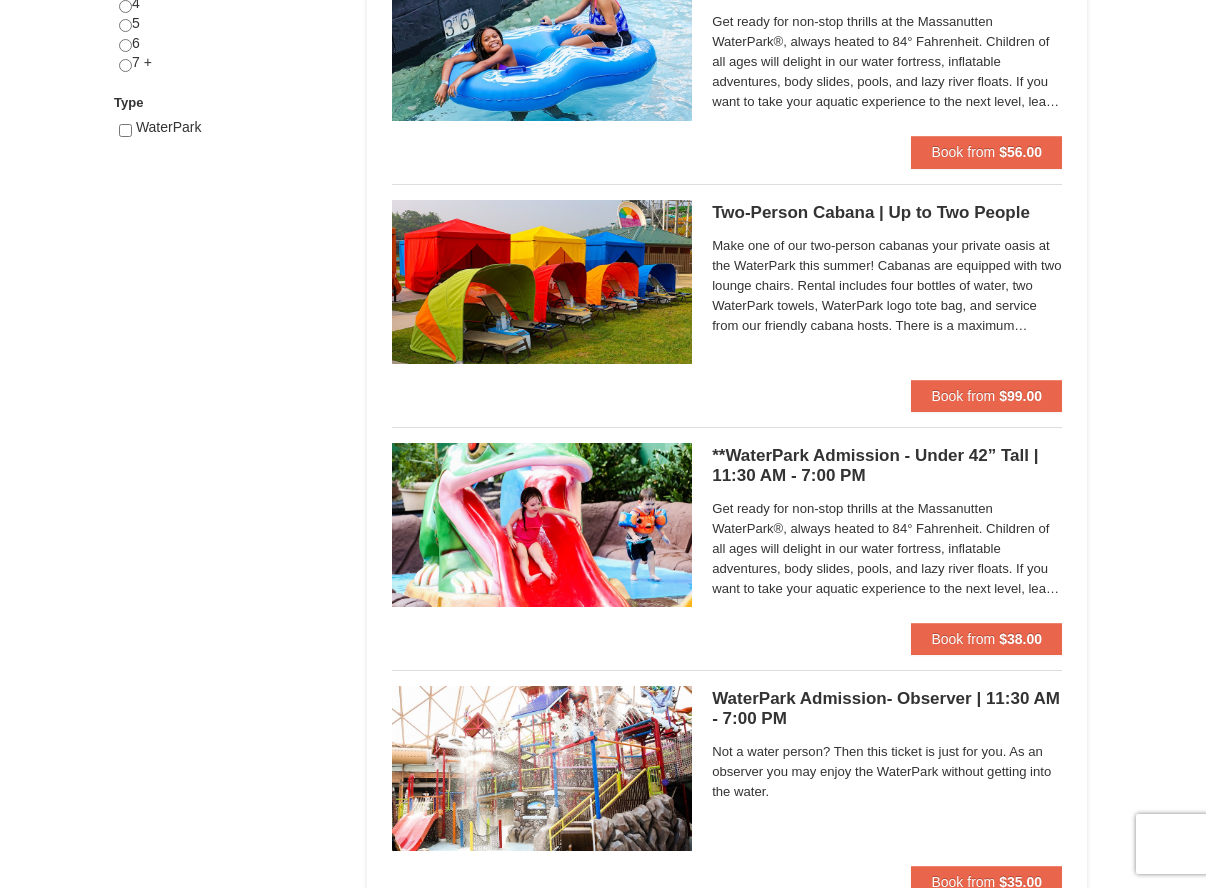 scroll, scrollTop: 499, scrollLeft: 0, axis: vertical 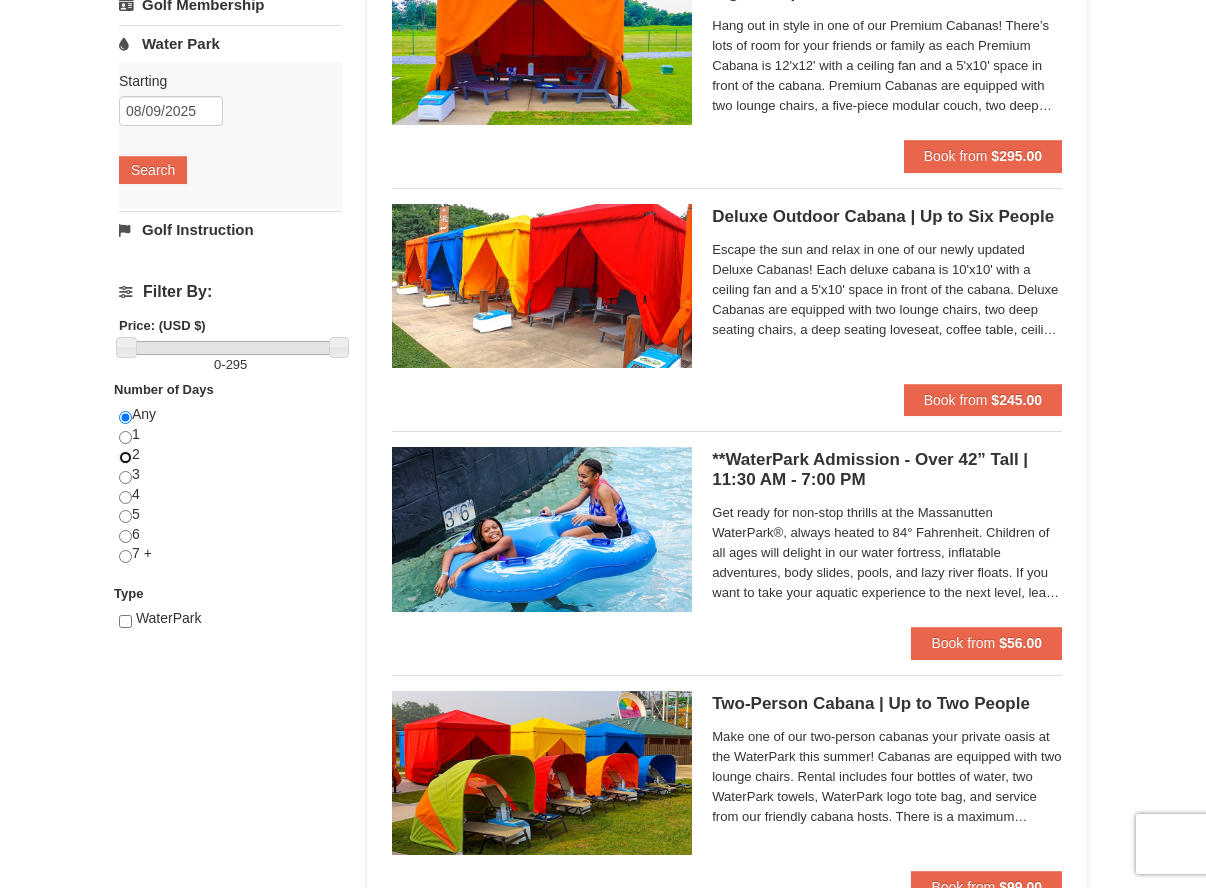 click at bounding box center [125, 457] 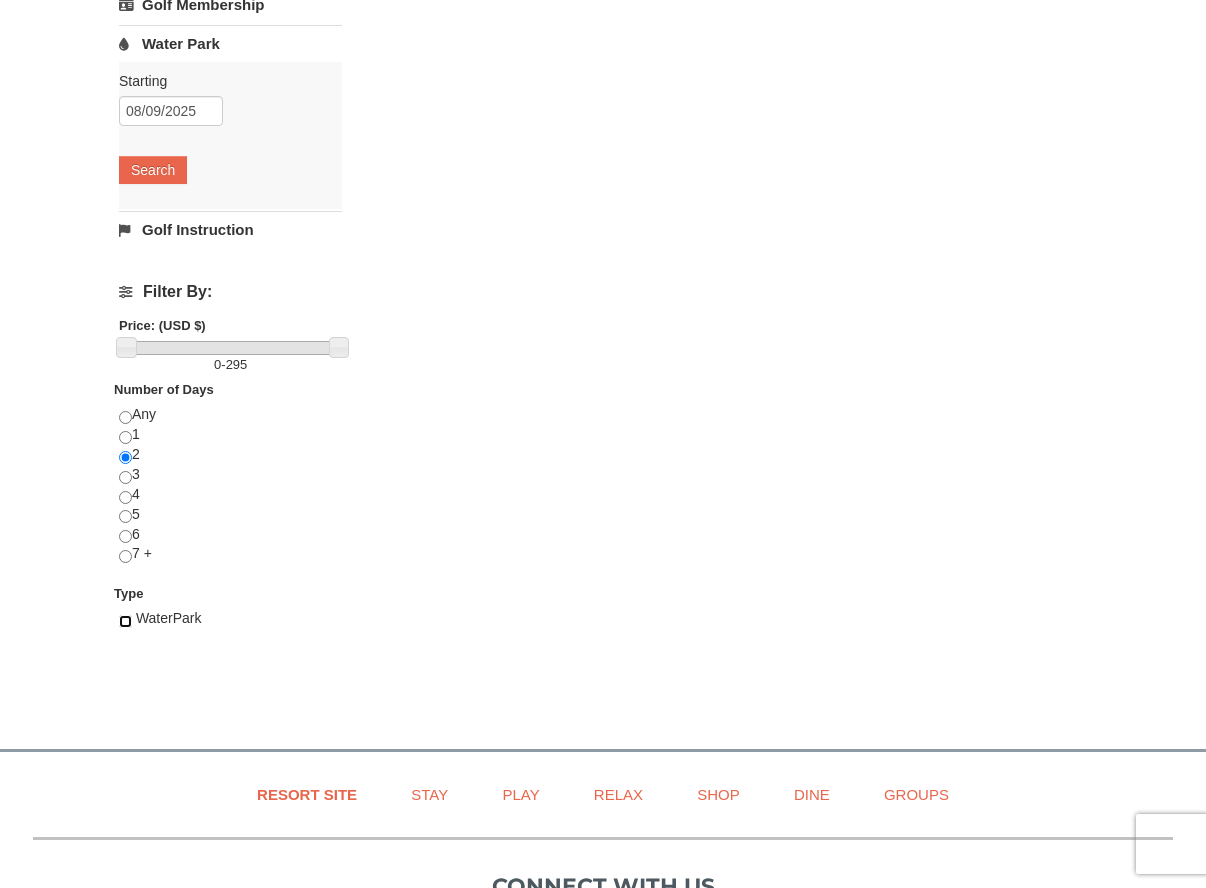 click at bounding box center (125, 621) 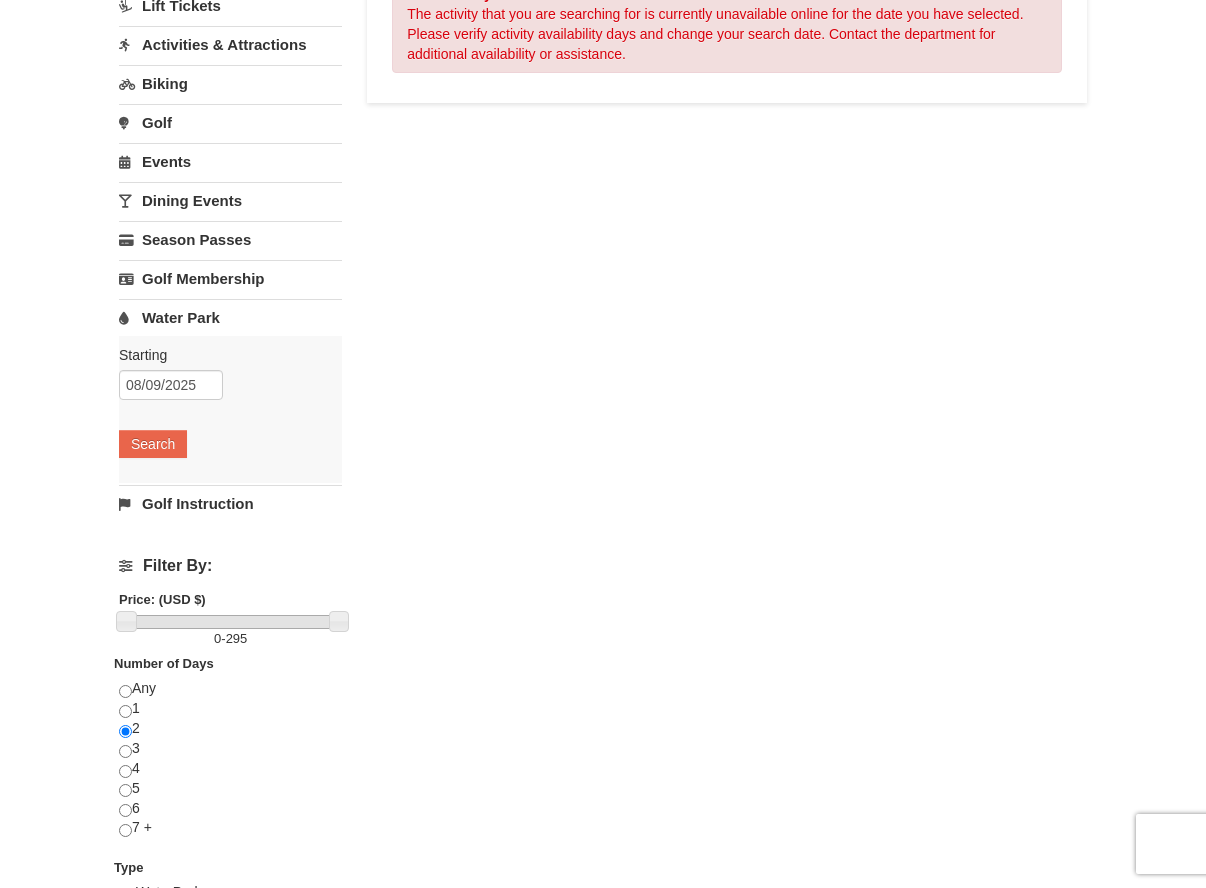 scroll, scrollTop: 0, scrollLeft: 0, axis: both 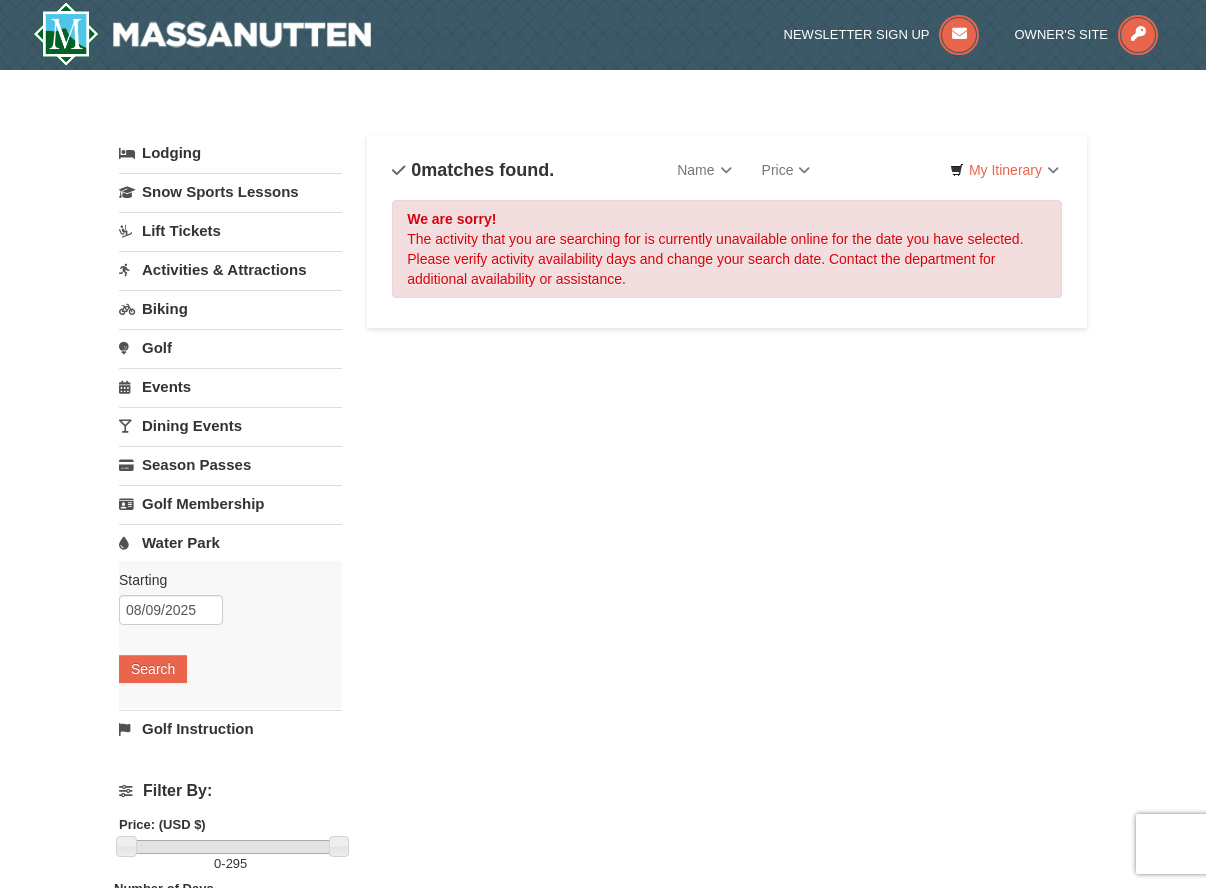 click on "Lodging" at bounding box center [230, 153] 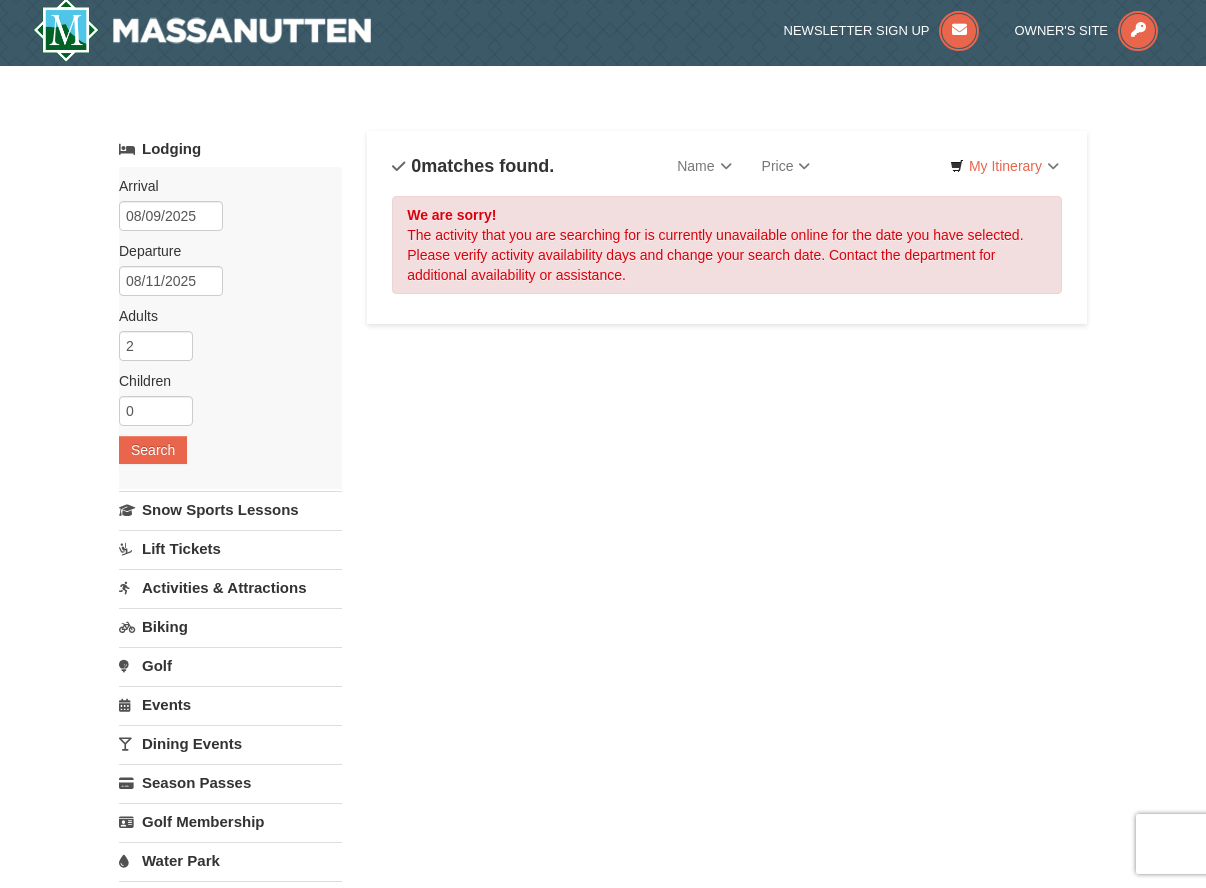 scroll, scrollTop: 0, scrollLeft: 0, axis: both 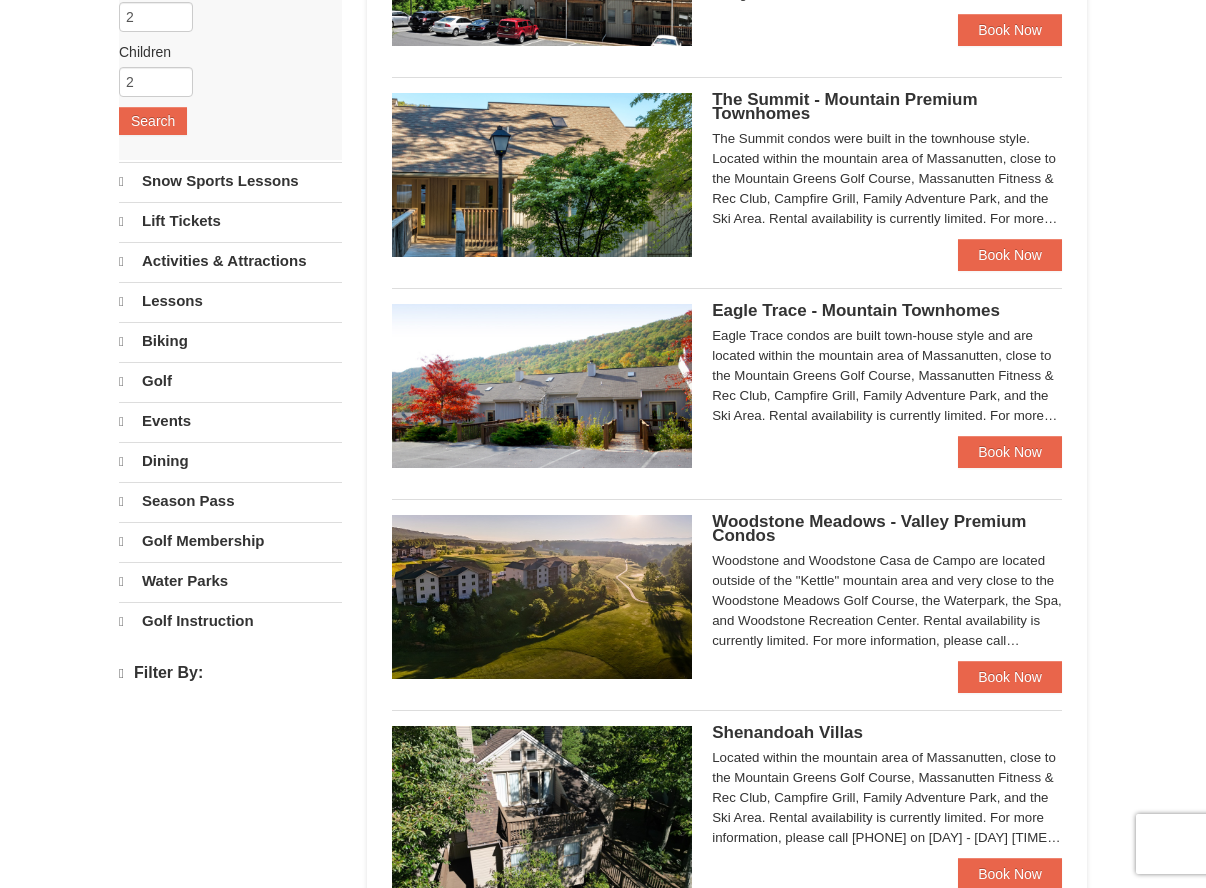 select on "8" 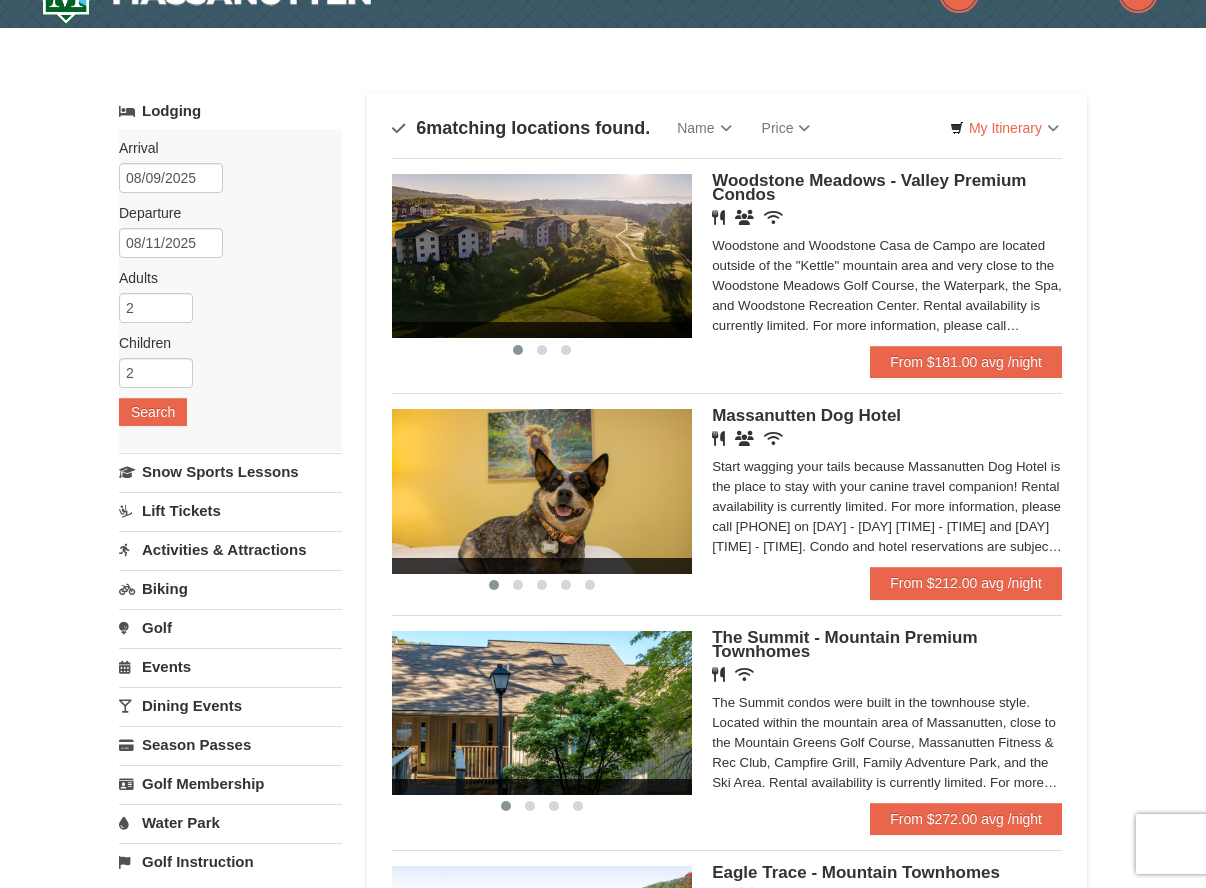 scroll, scrollTop: 21, scrollLeft: 0, axis: vertical 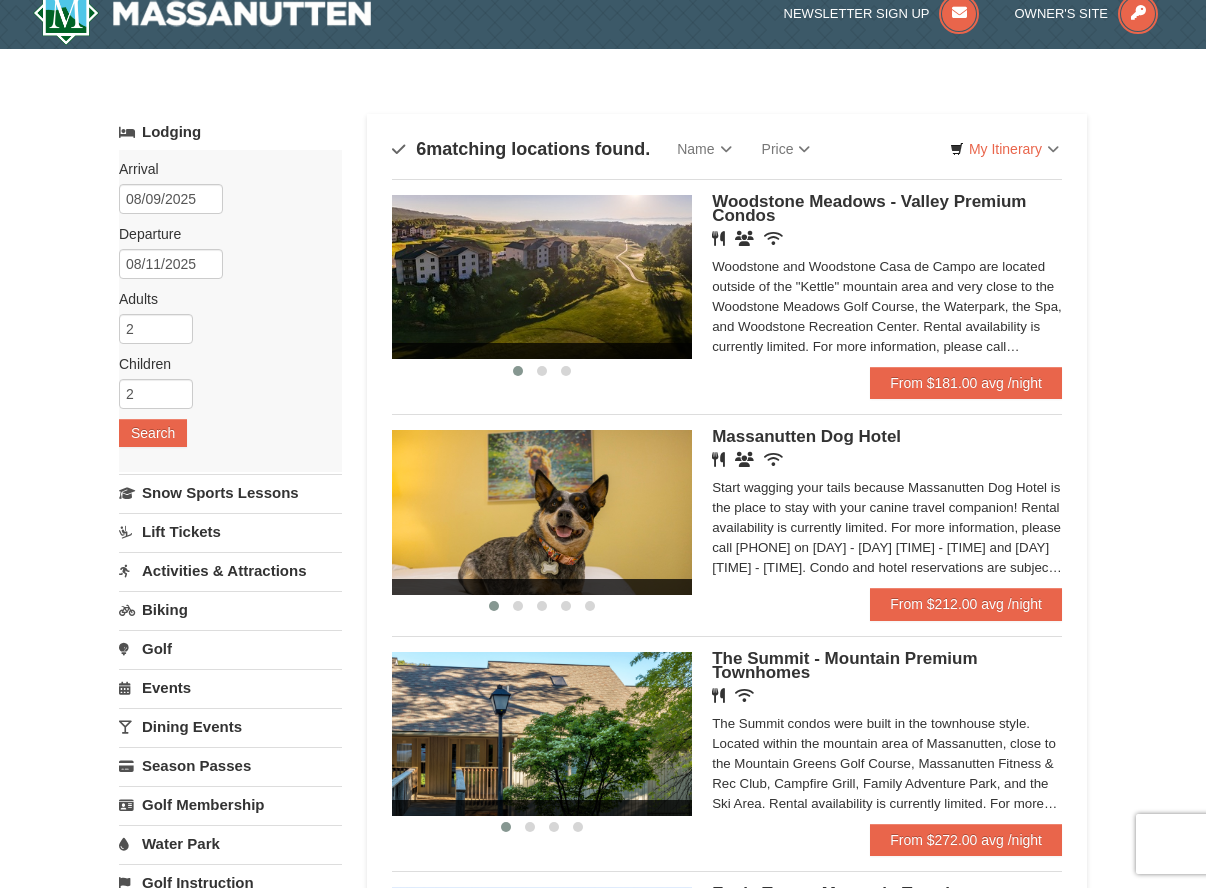 click on "Woodstone Meadows - Valley Premium Condos" at bounding box center (869, 208) 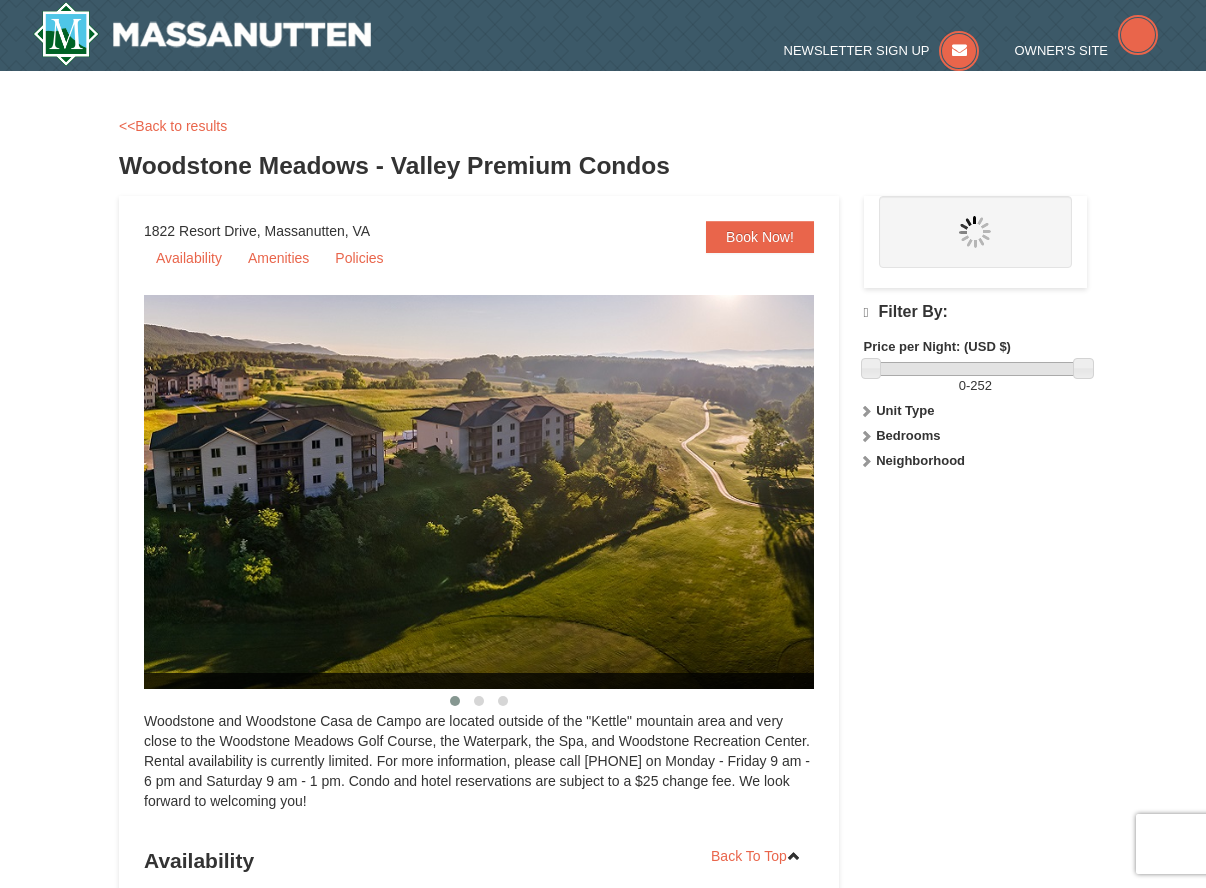 scroll, scrollTop: 0, scrollLeft: 0, axis: both 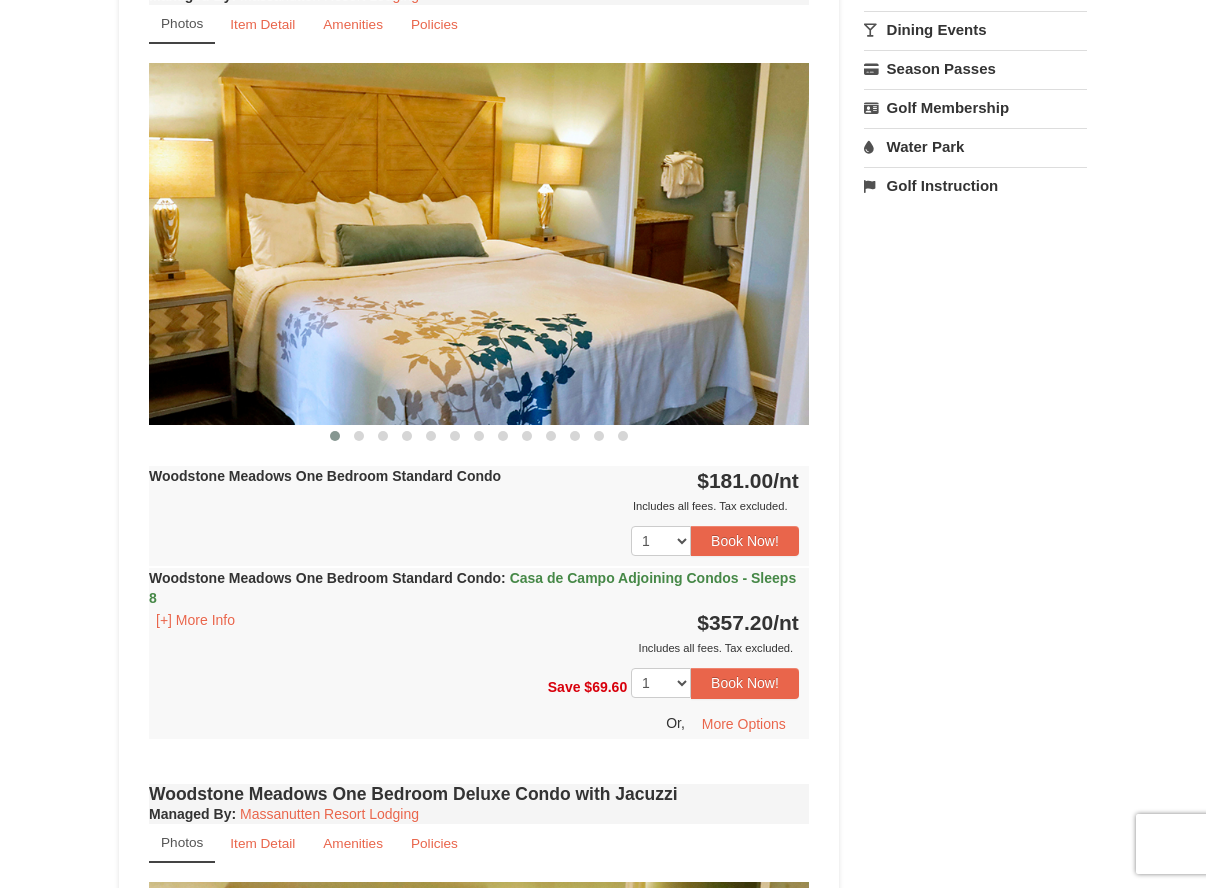 click at bounding box center (479, 243) 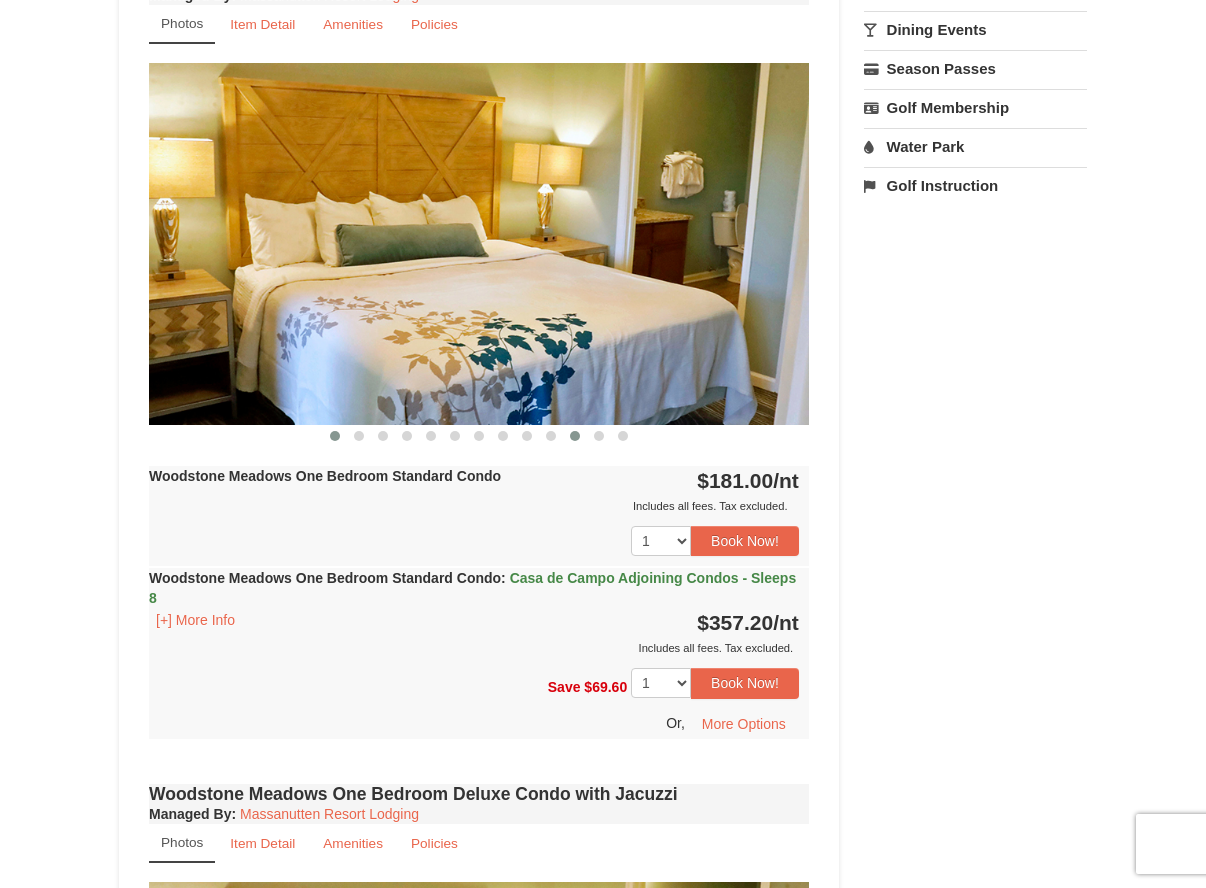click at bounding box center (575, 436) 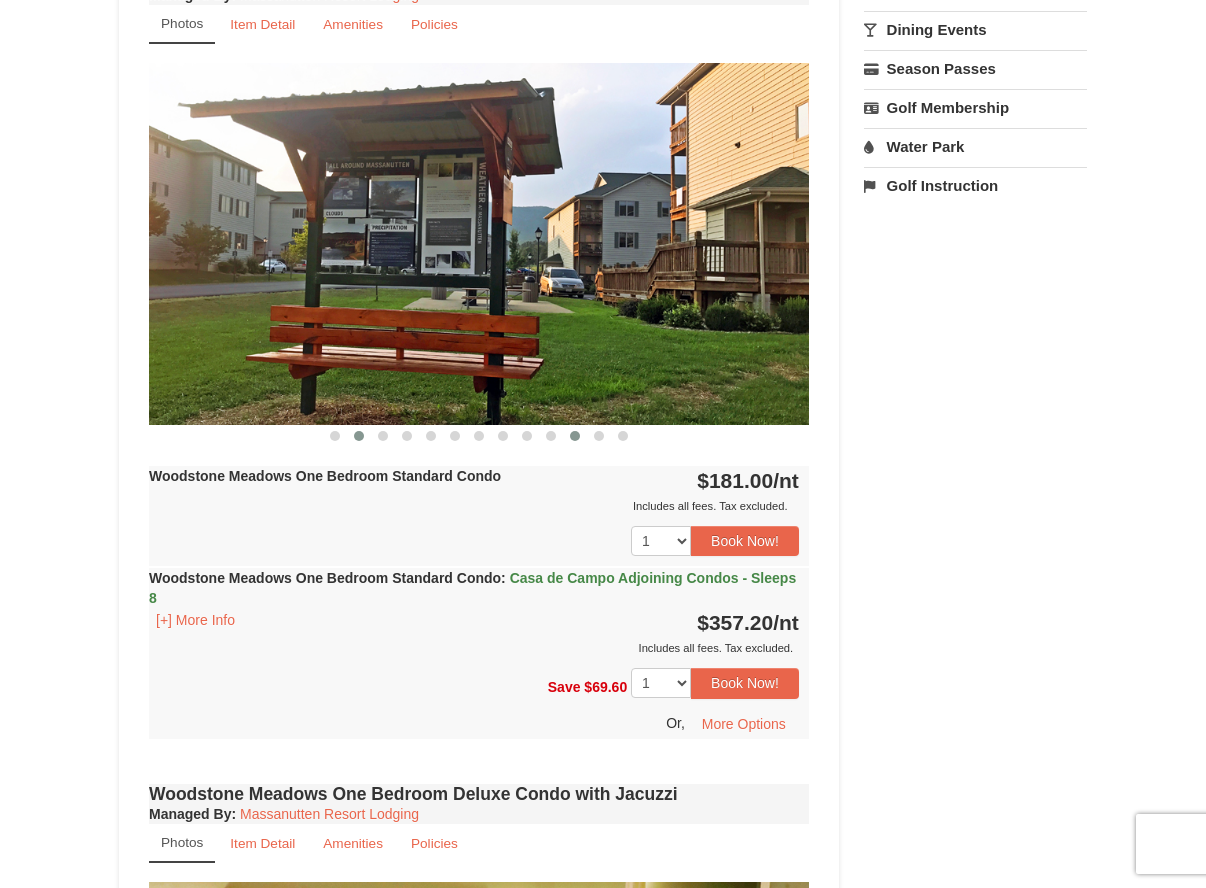 click at bounding box center [359, 436] 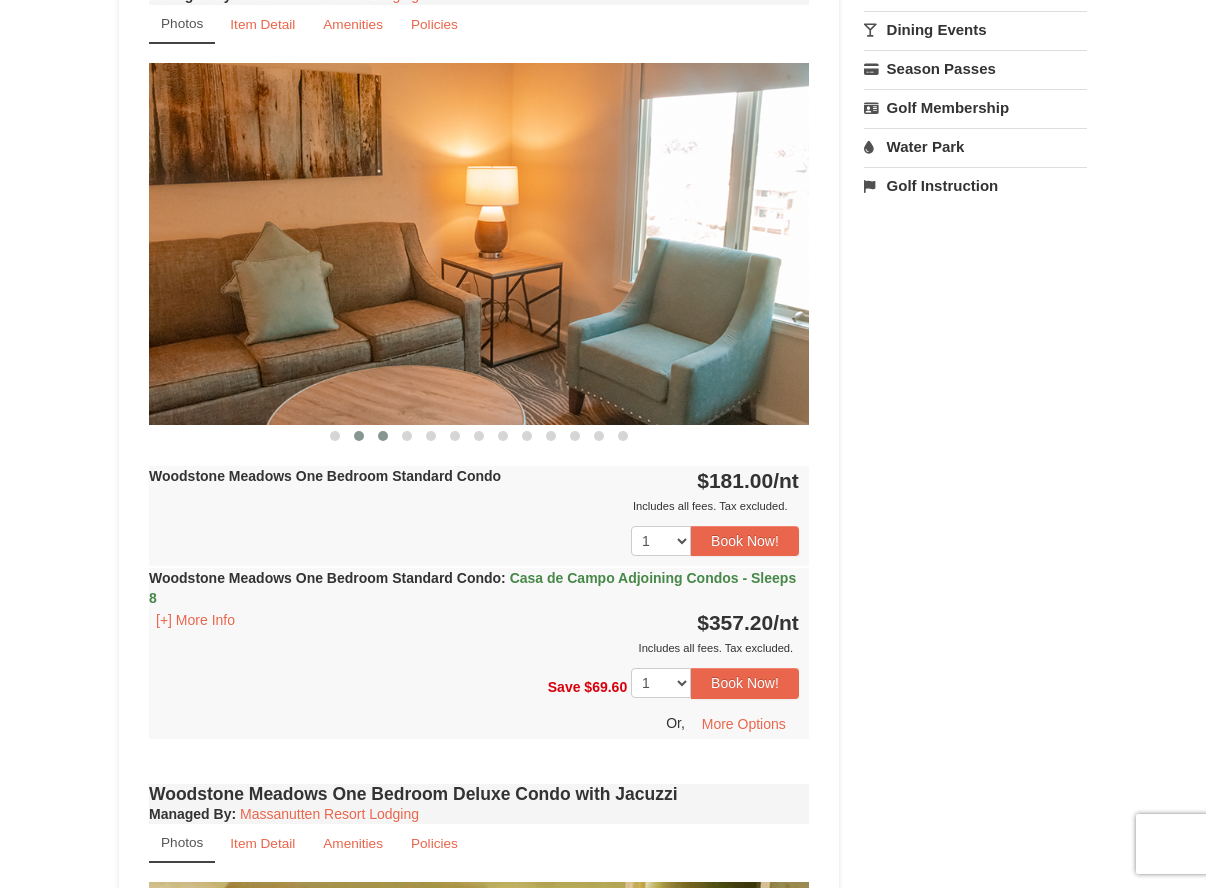 click at bounding box center (383, 436) 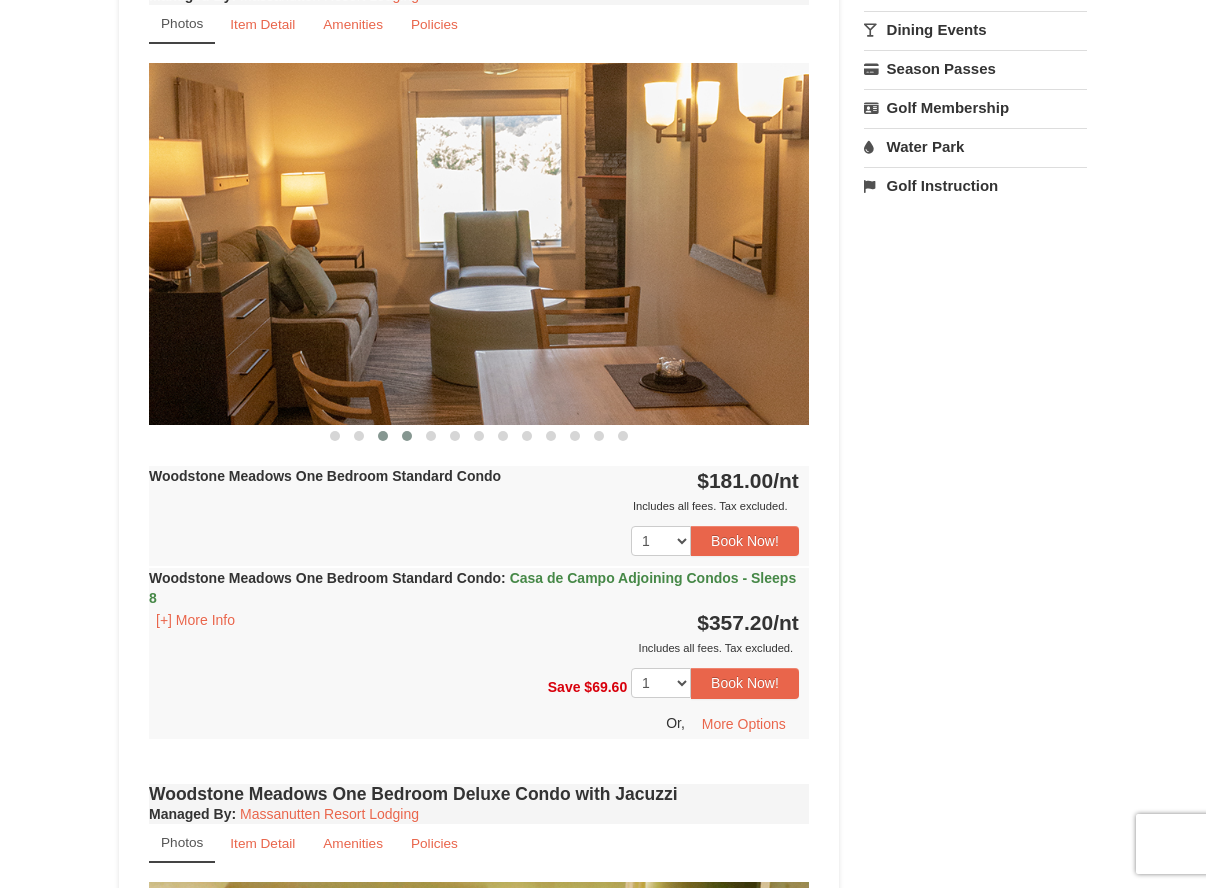 click at bounding box center (407, 436) 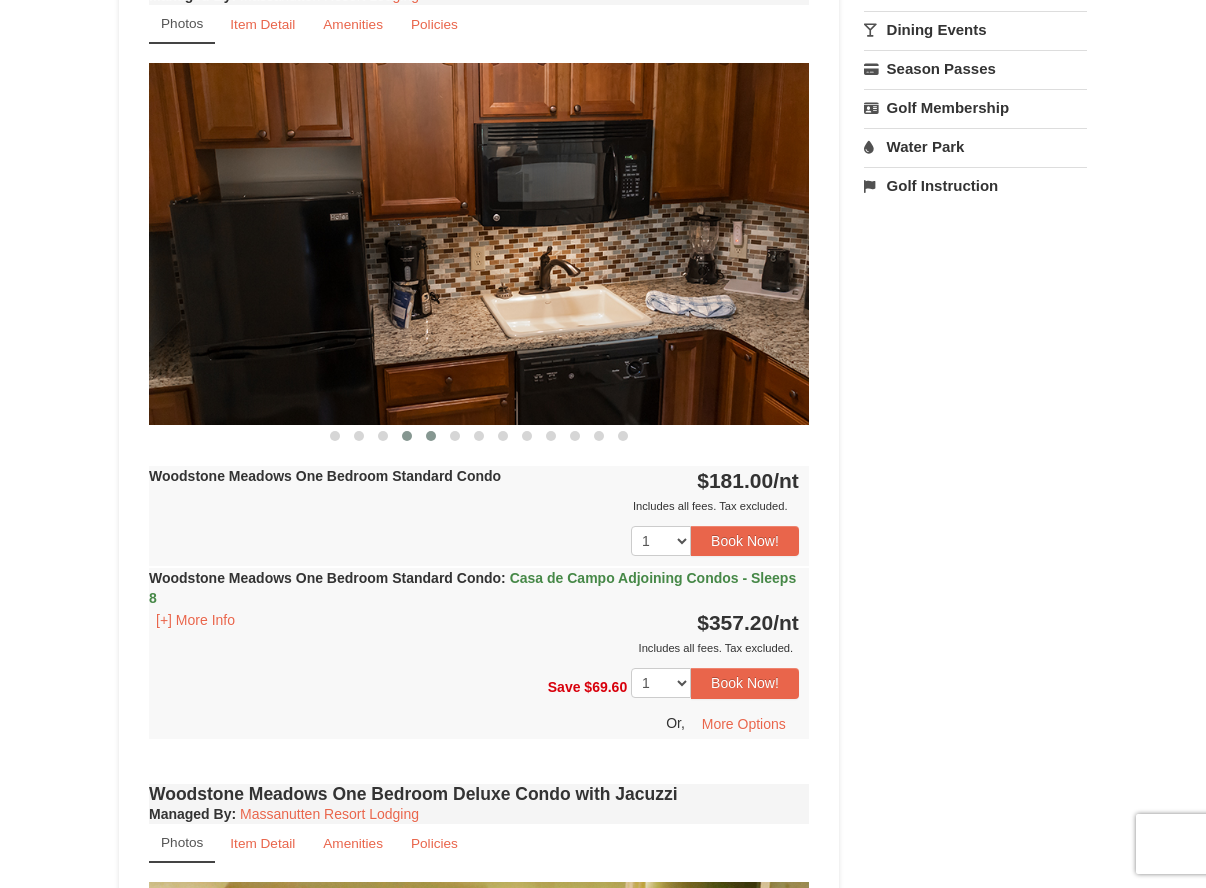 click at bounding box center [431, 436] 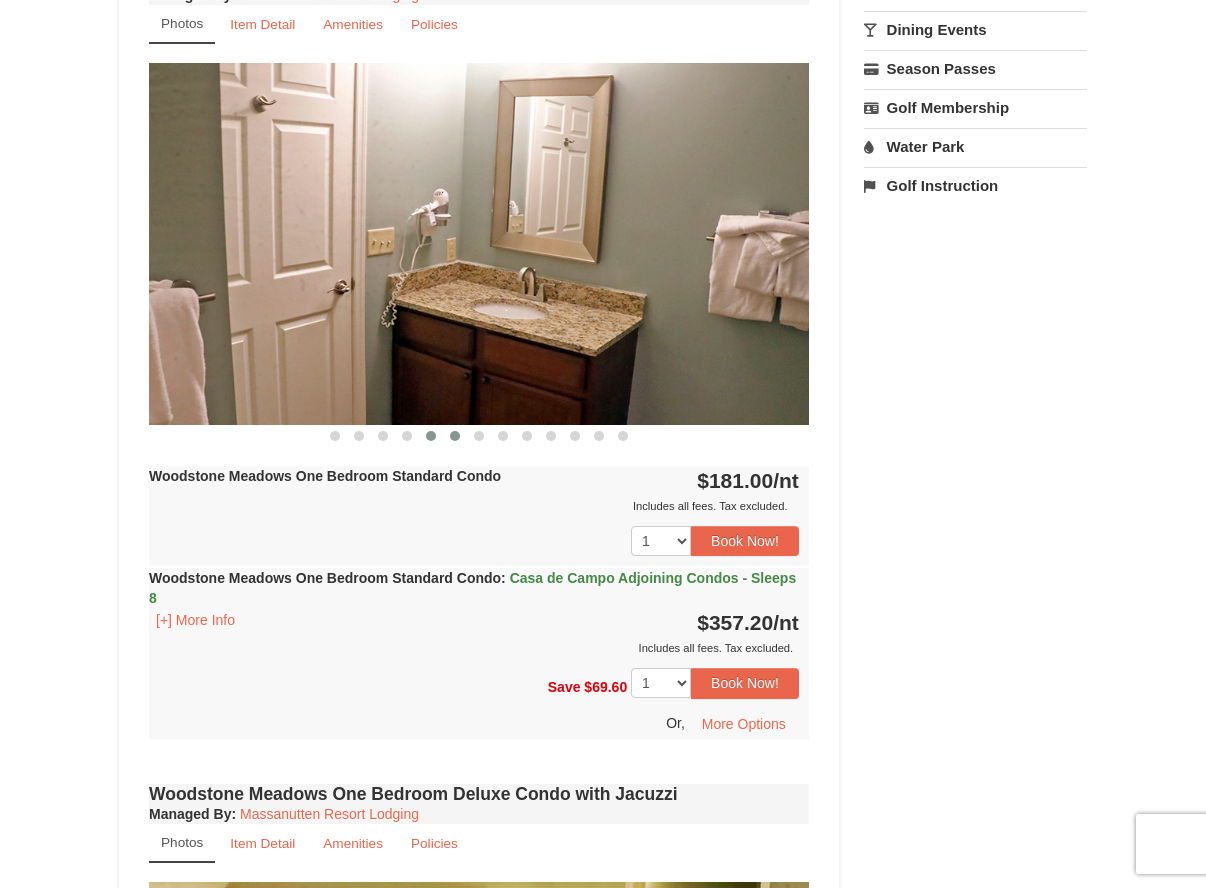 click at bounding box center (455, 436) 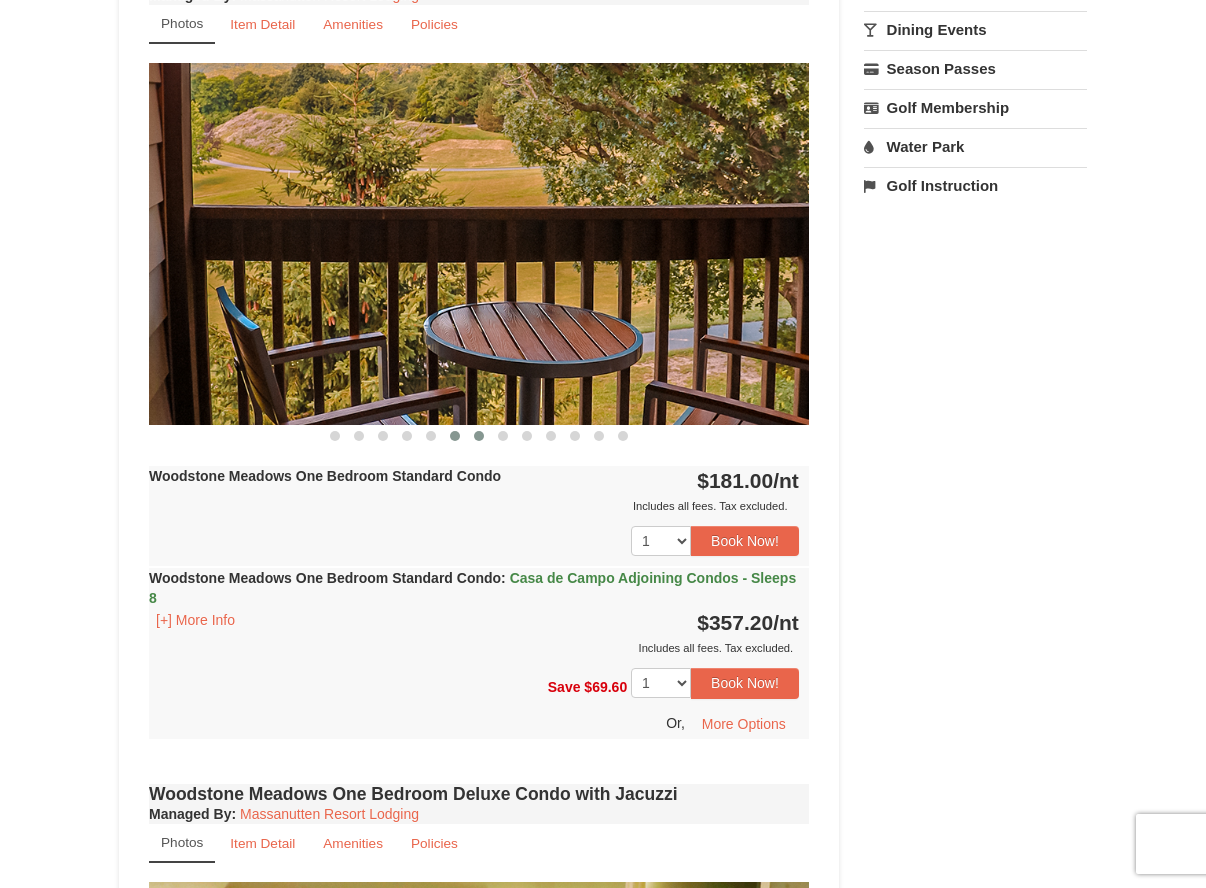 click at bounding box center [479, 436] 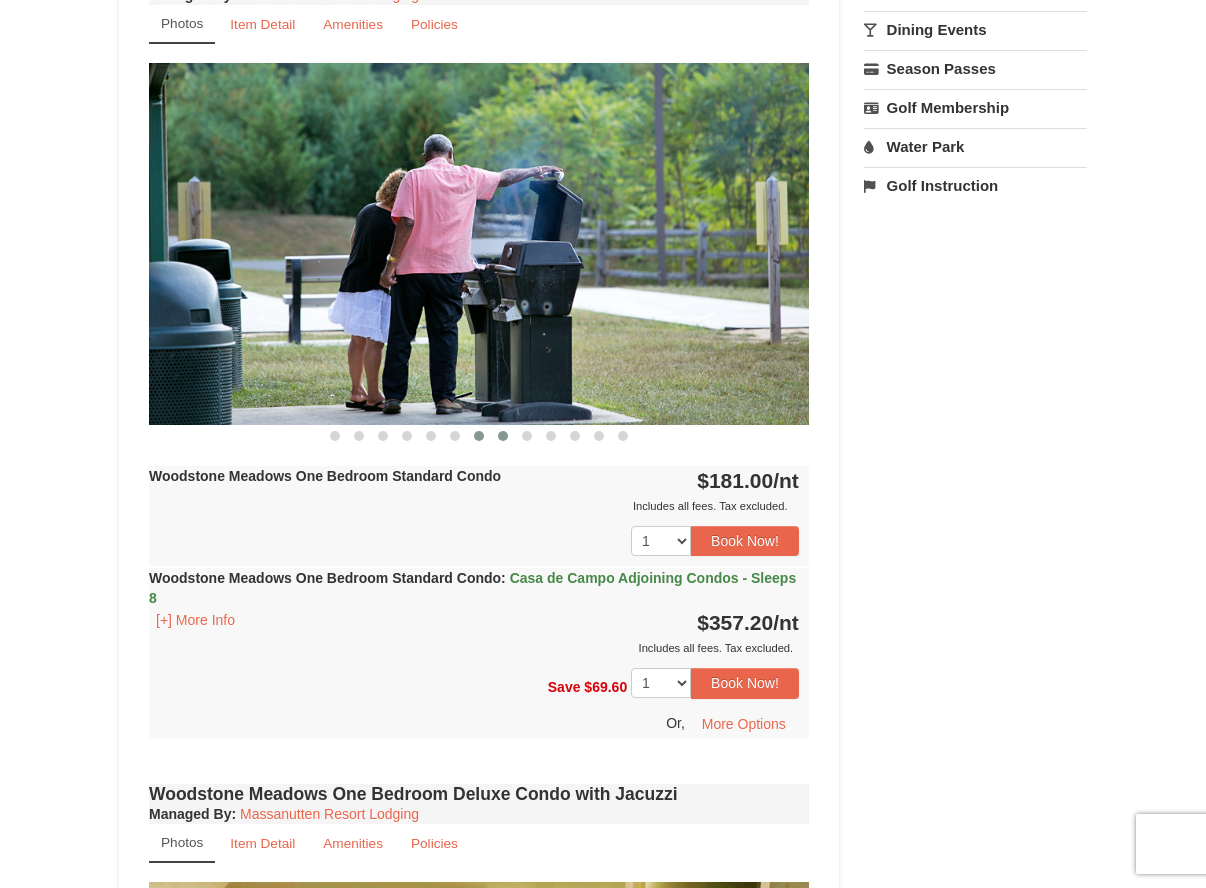 click at bounding box center [503, 436] 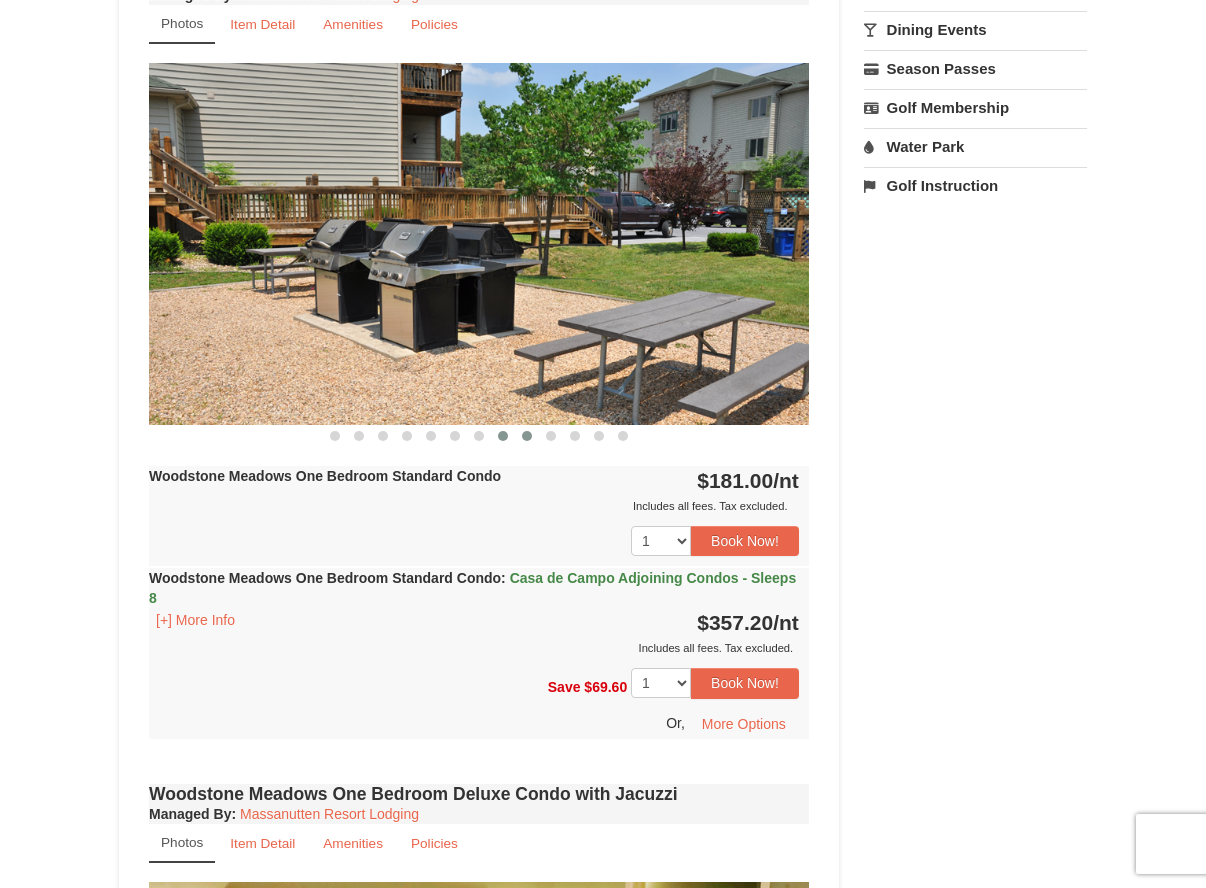 click at bounding box center [527, 436] 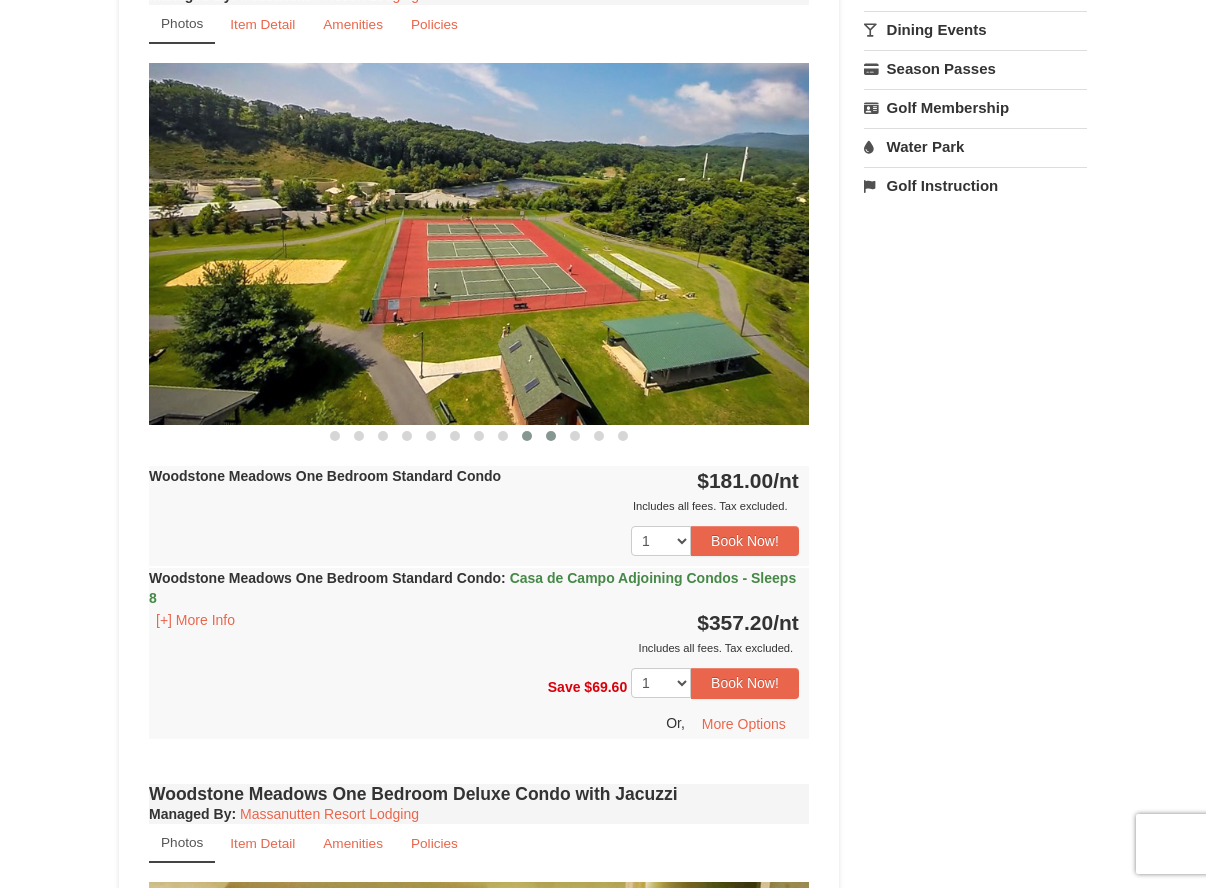 click at bounding box center [551, 436] 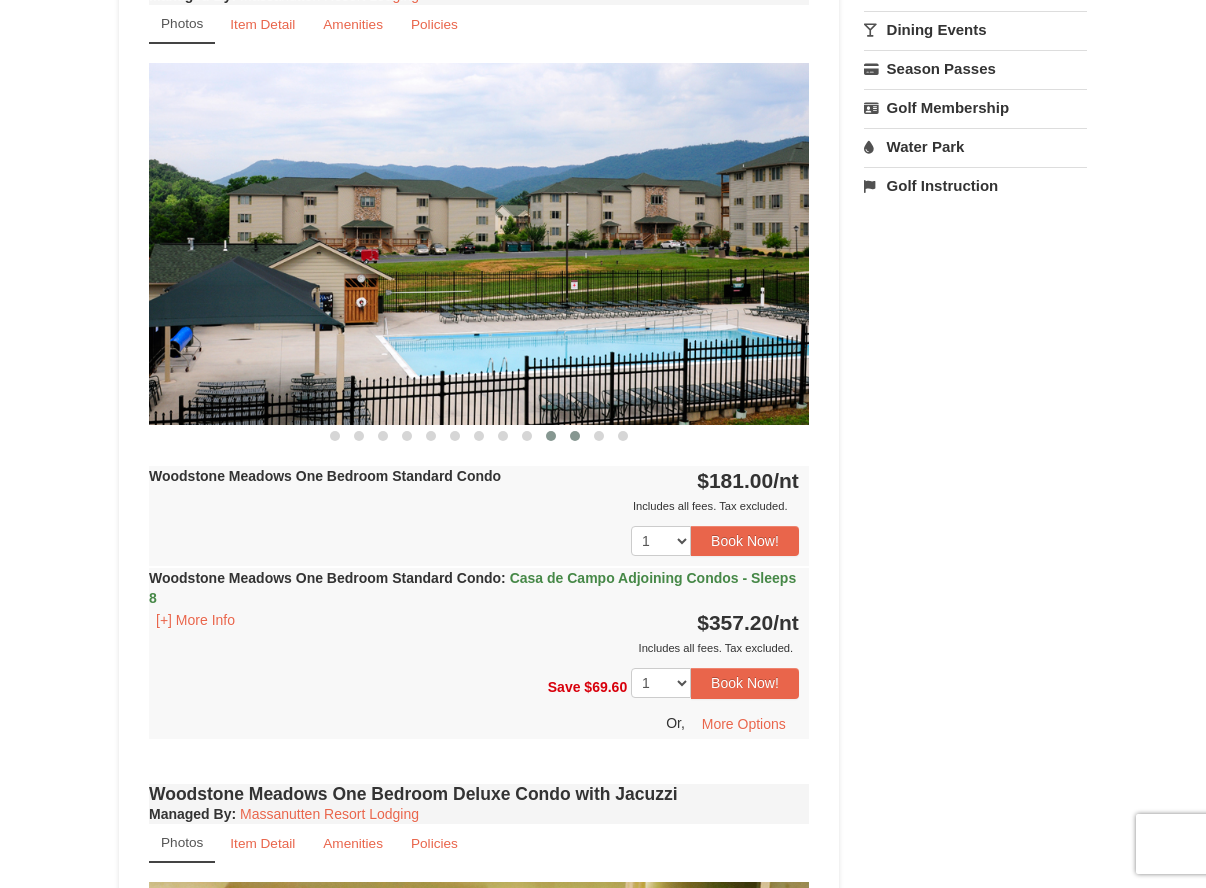 click at bounding box center [575, 436] 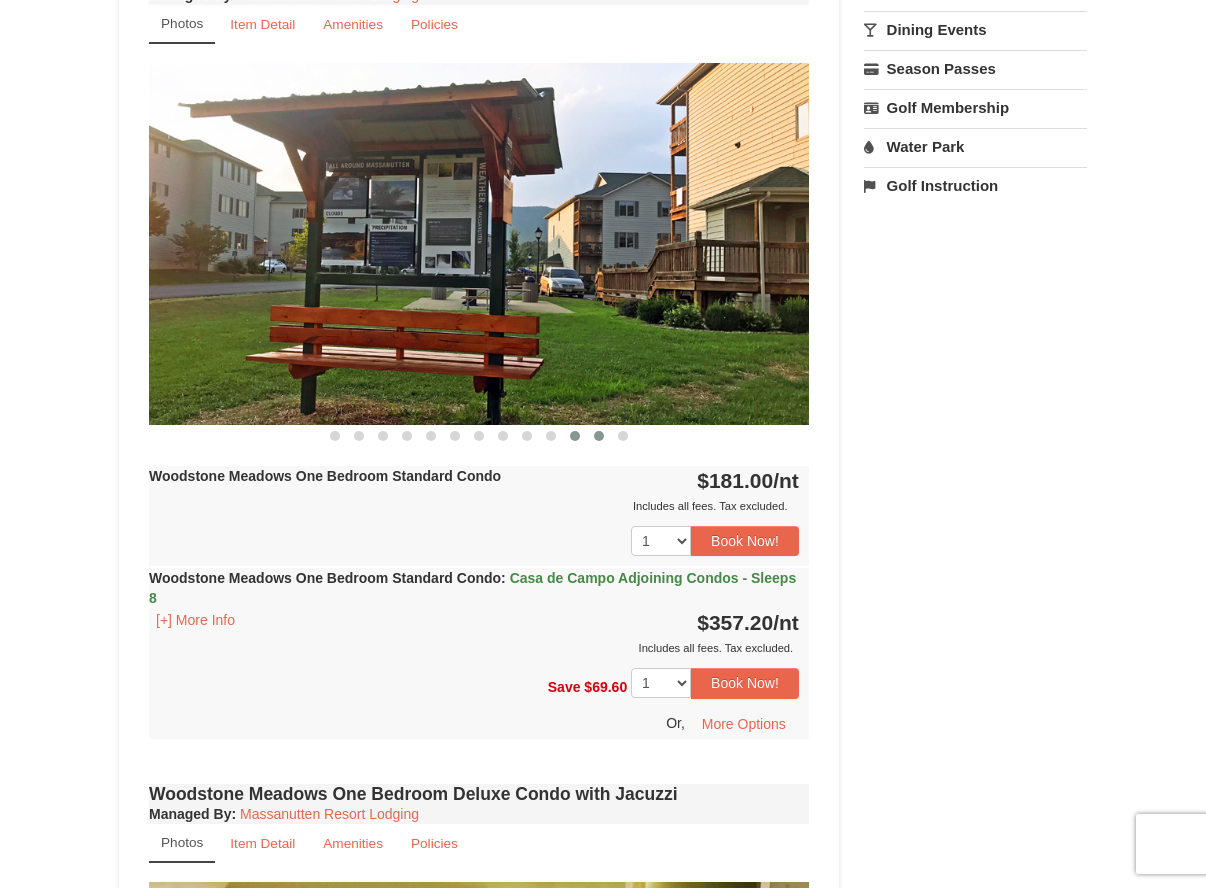 click at bounding box center [599, 436] 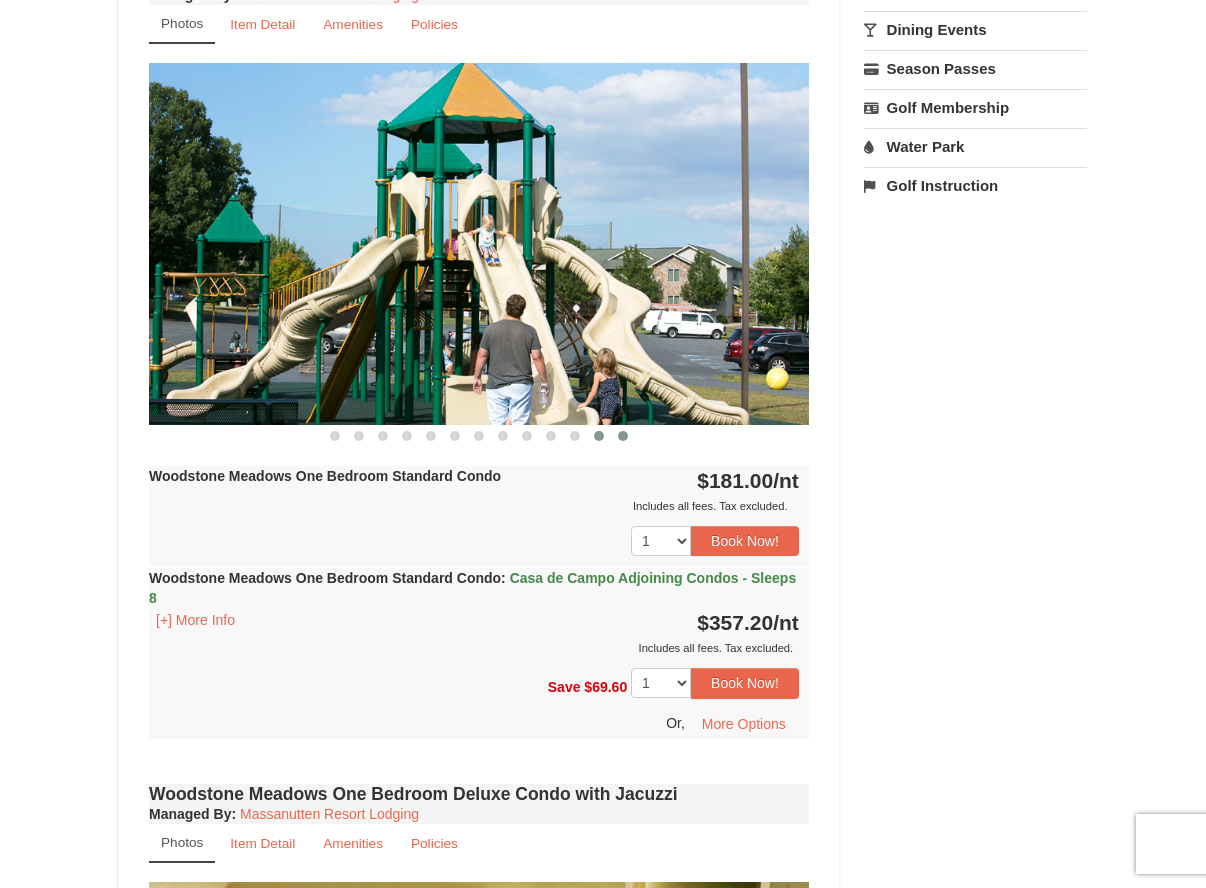 click at bounding box center [623, 436] 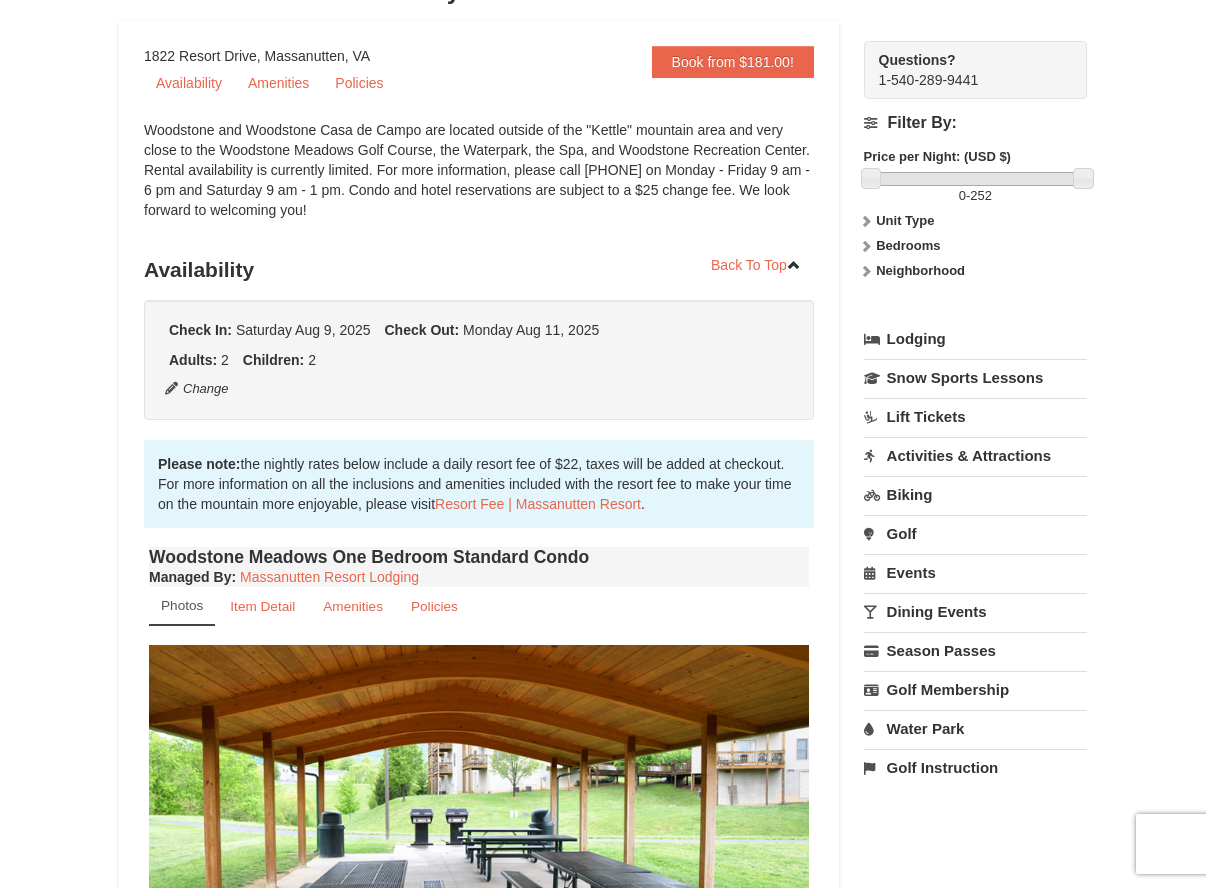 scroll, scrollTop: 173, scrollLeft: 0, axis: vertical 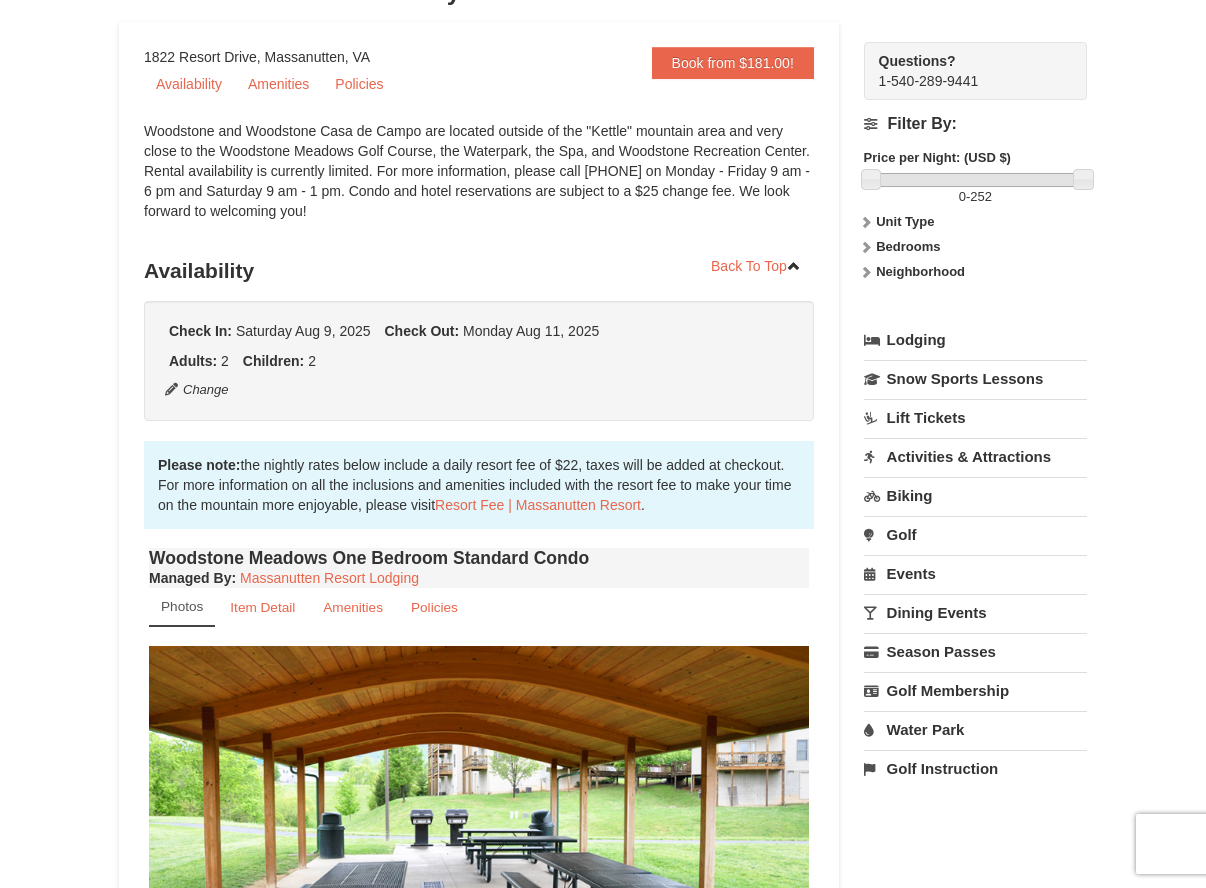 click on "Water Park" at bounding box center (975, 729) 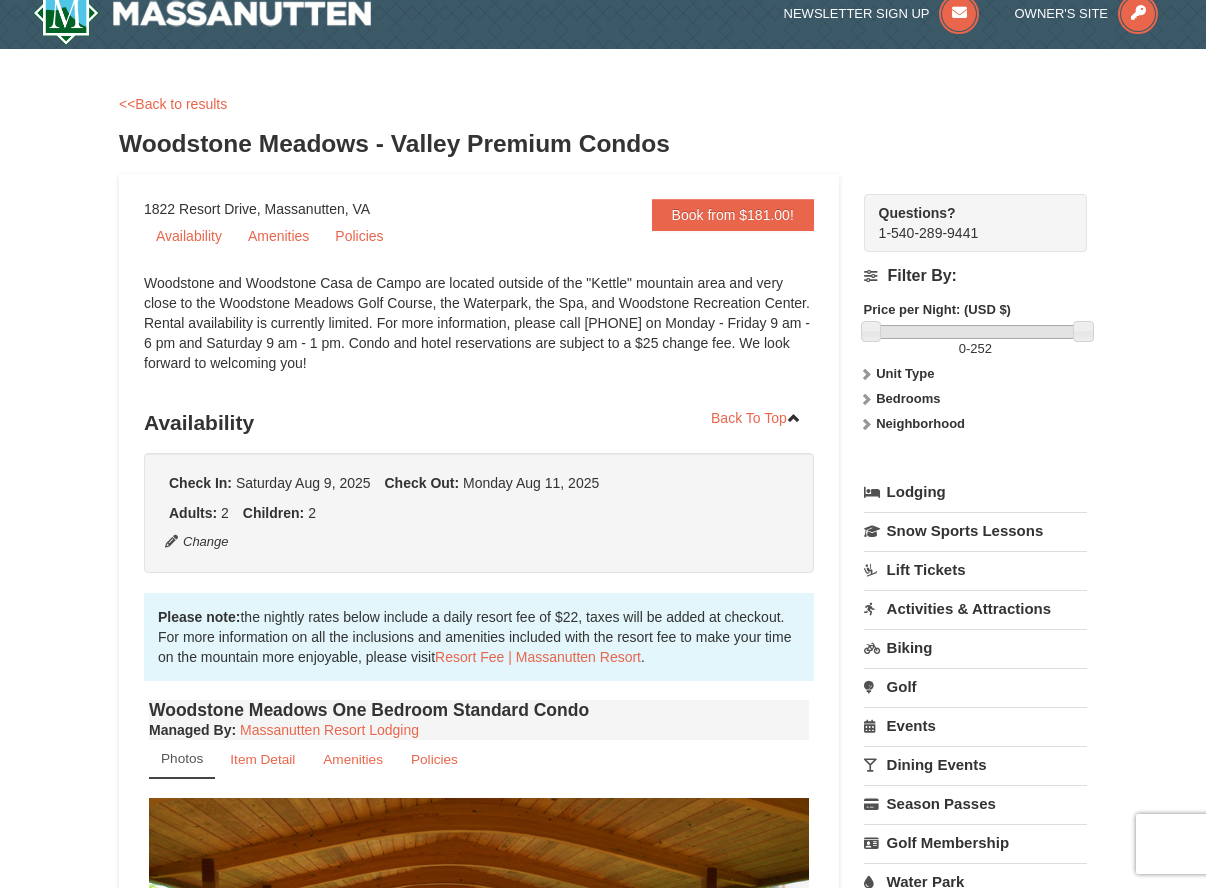 scroll, scrollTop: 0, scrollLeft: 0, axis: both 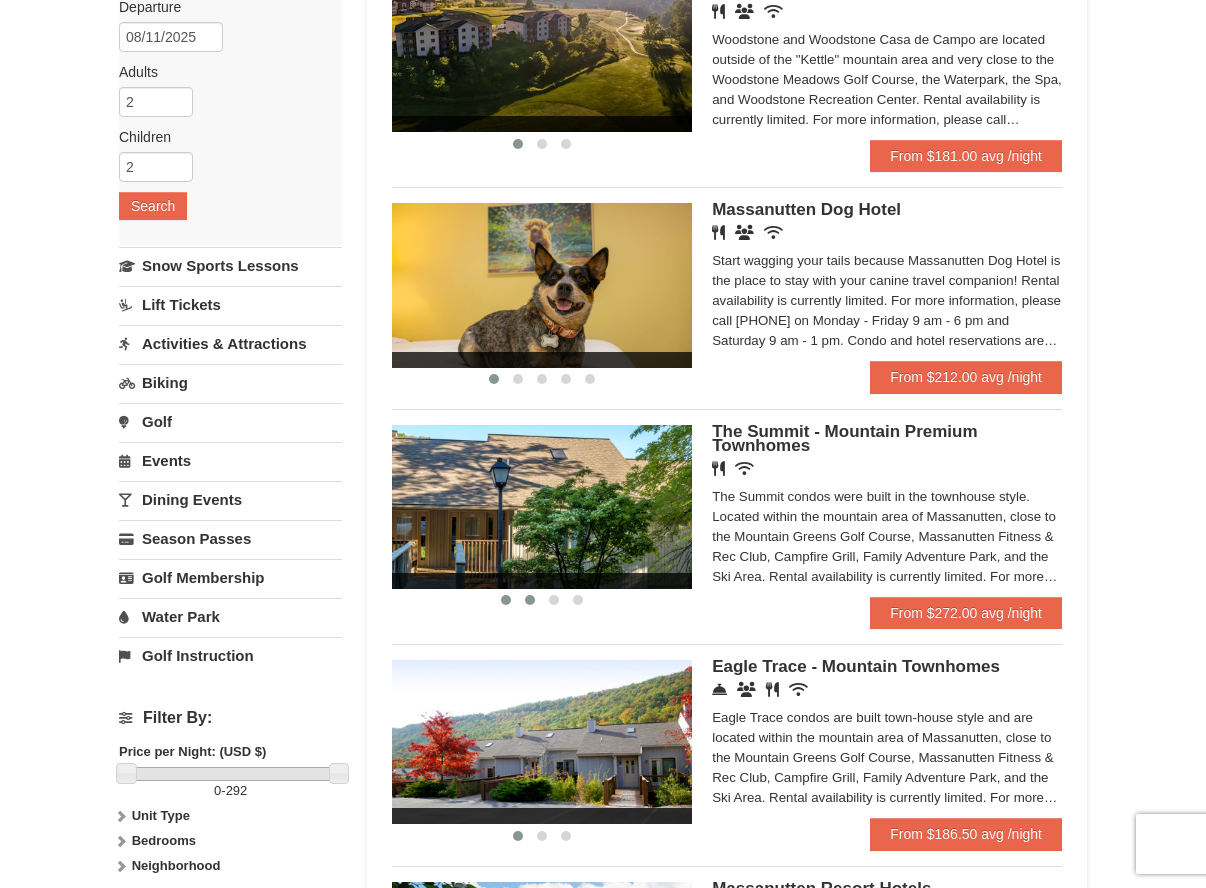 click at bounding box center [530, 600] 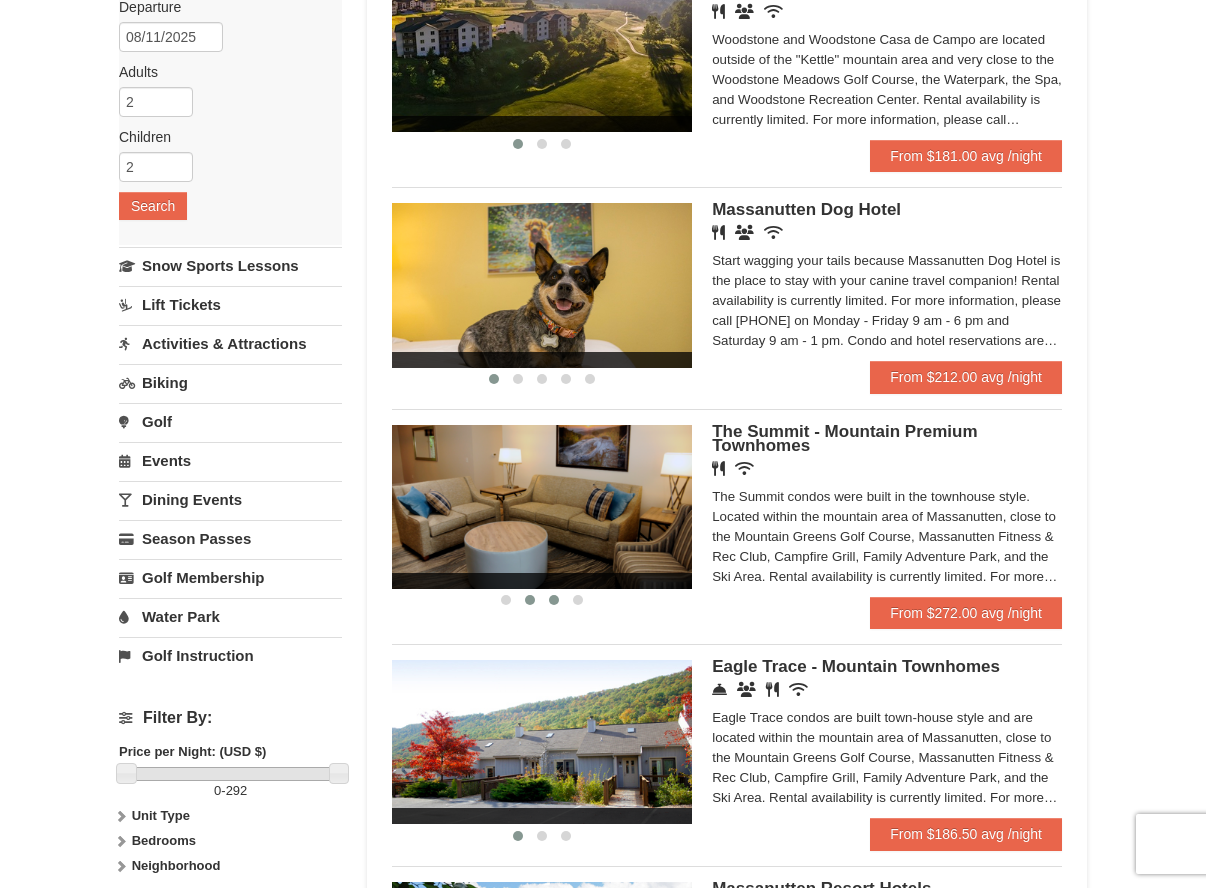 click at bounding box center (554, 600) 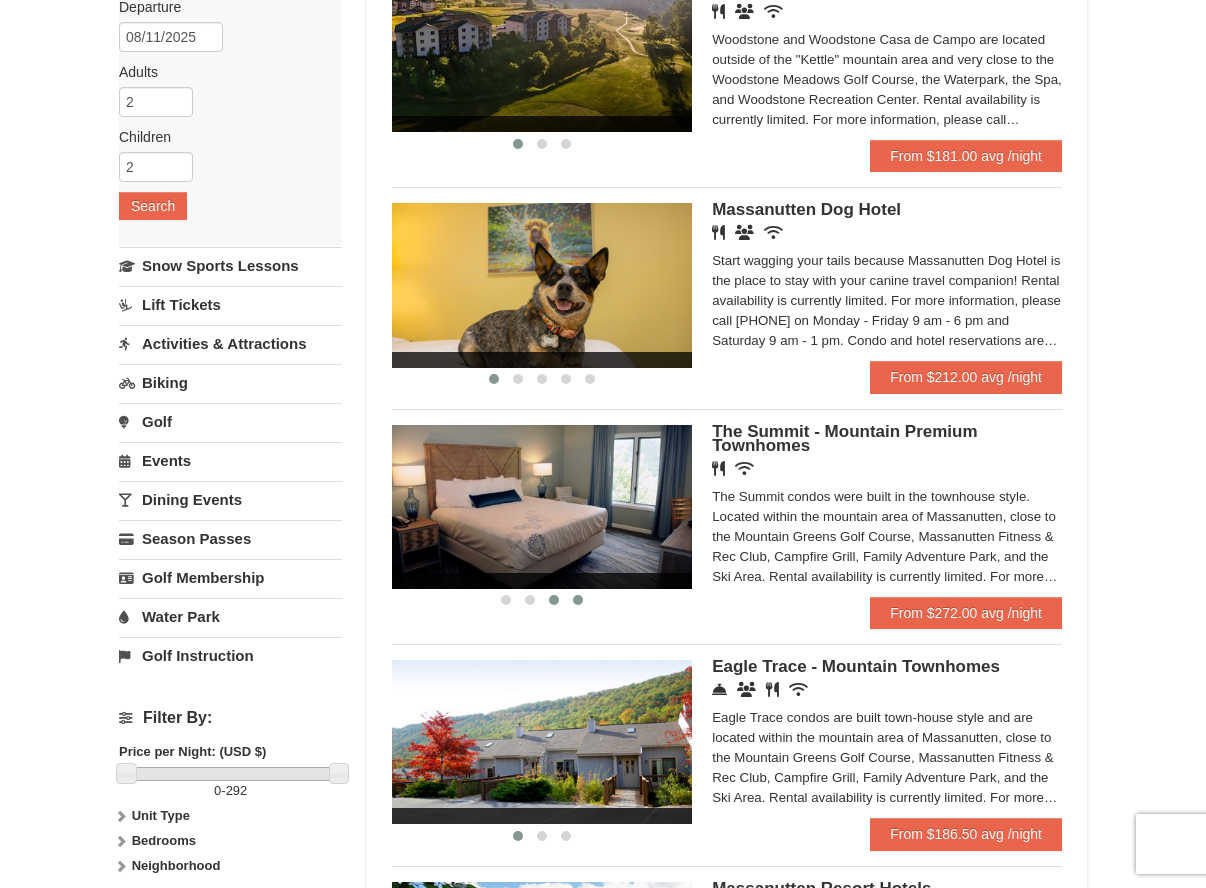 click at bounding box center (578, 600) 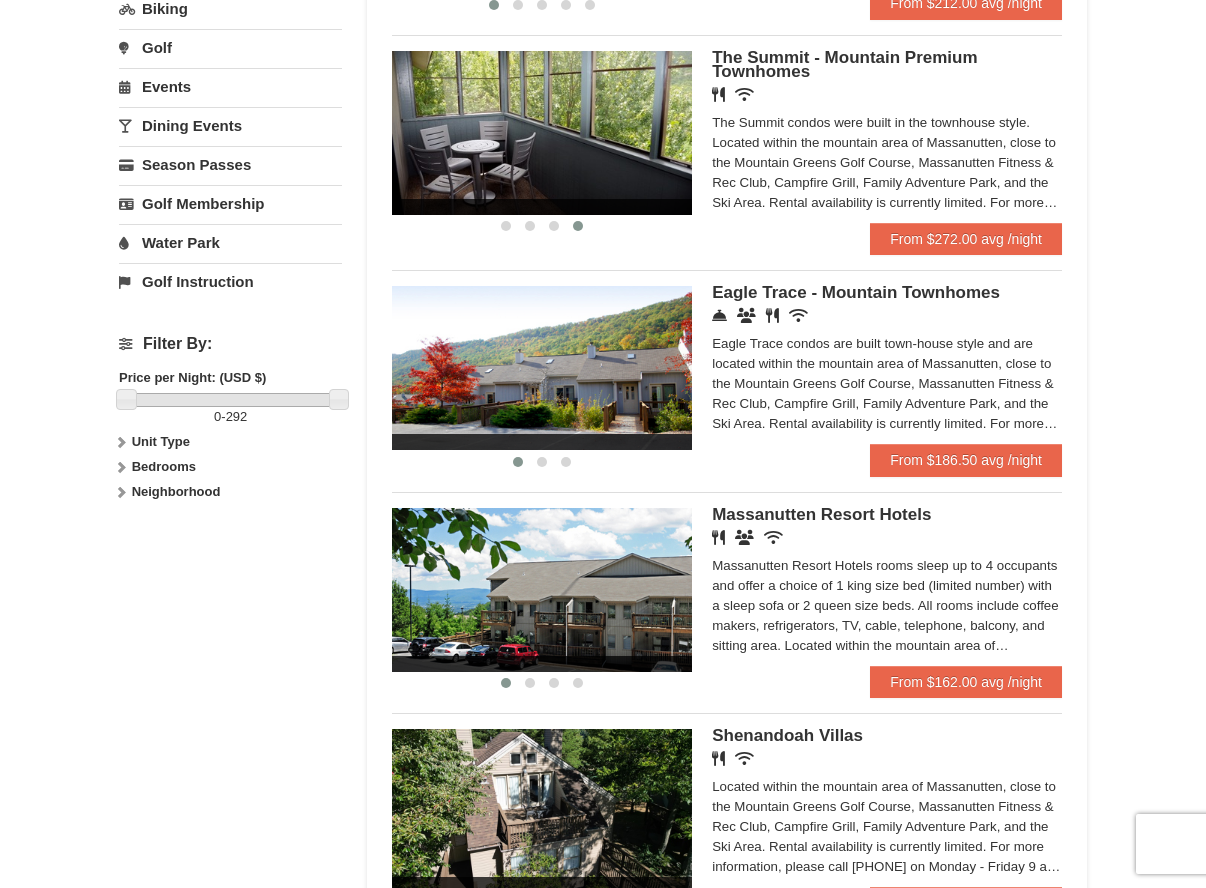 scroll, scrollTop: 807, scrollLeft: 0, axis: vertical 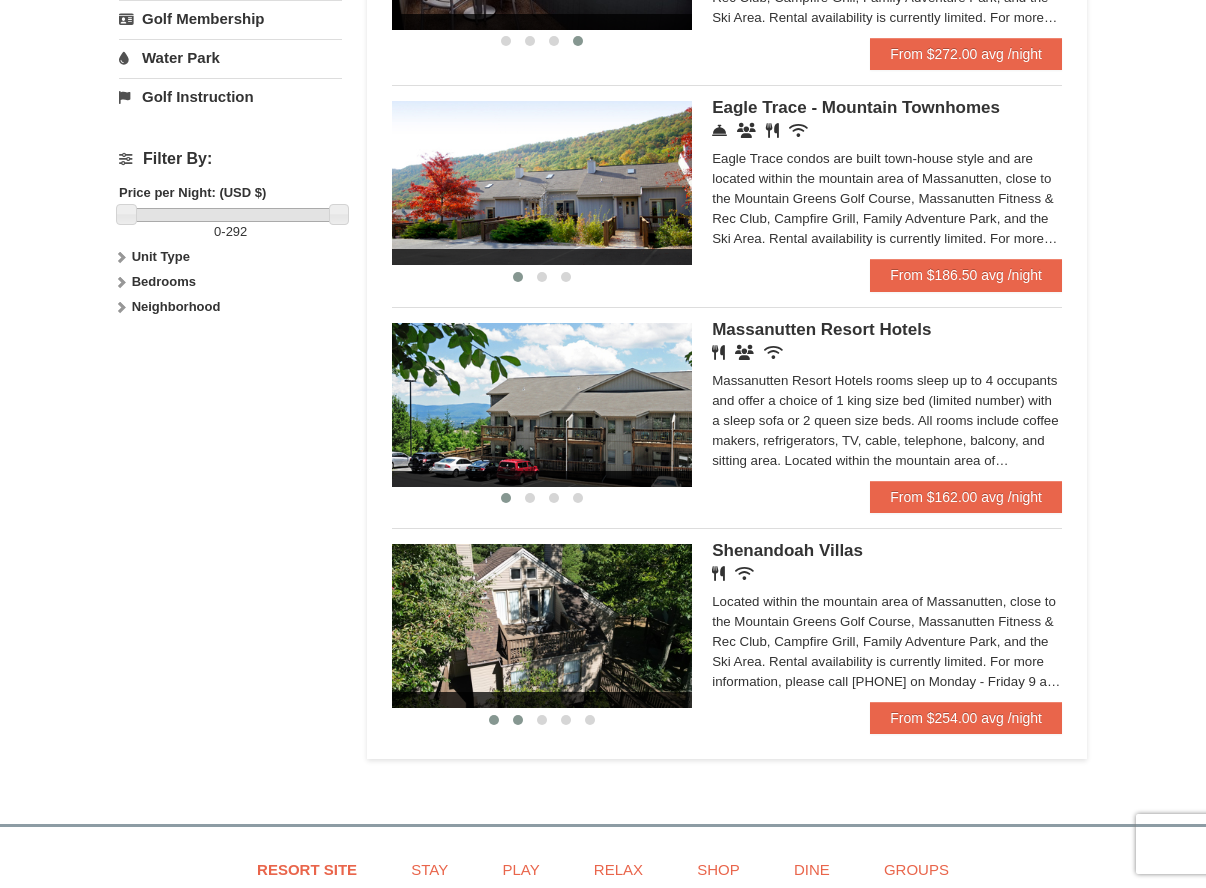 click at bounding box center [518, 720] 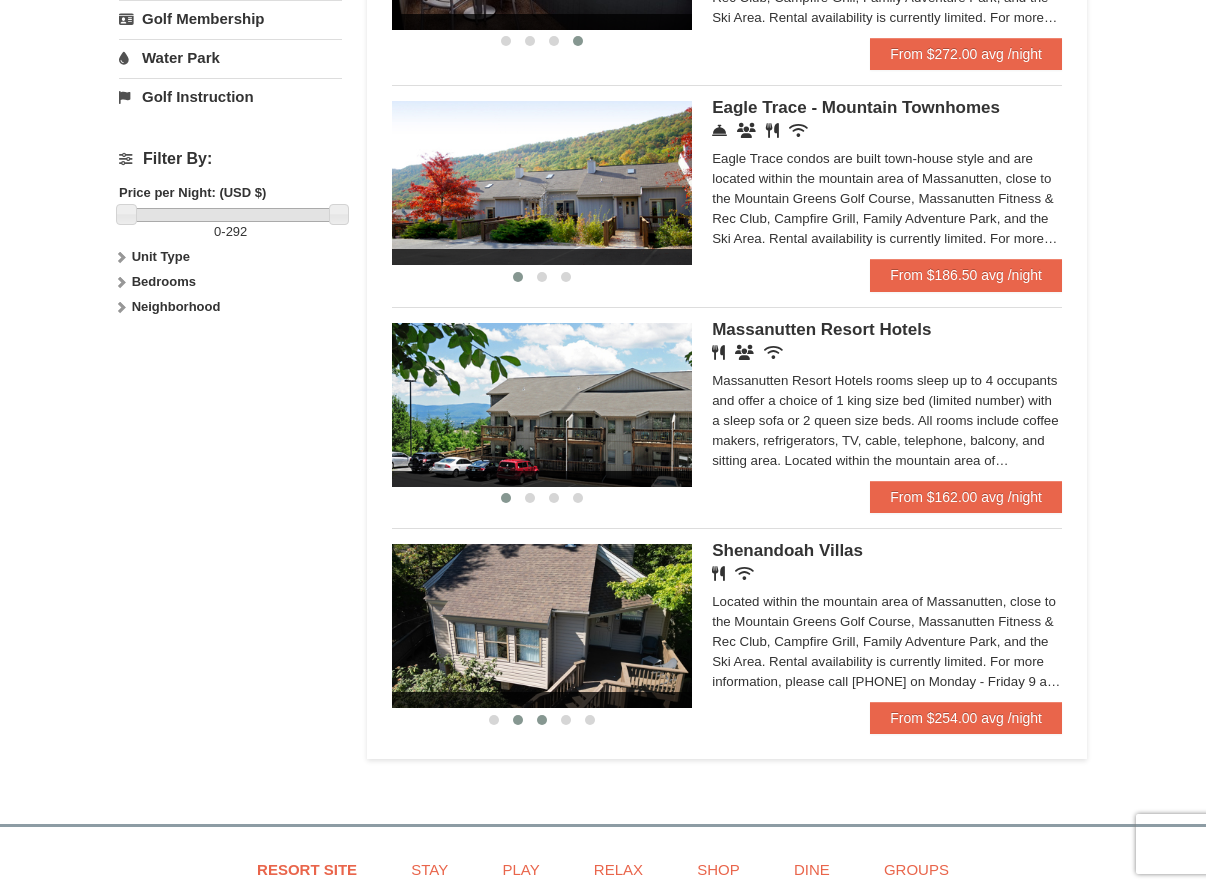 click at bounding box center (542, 720) 